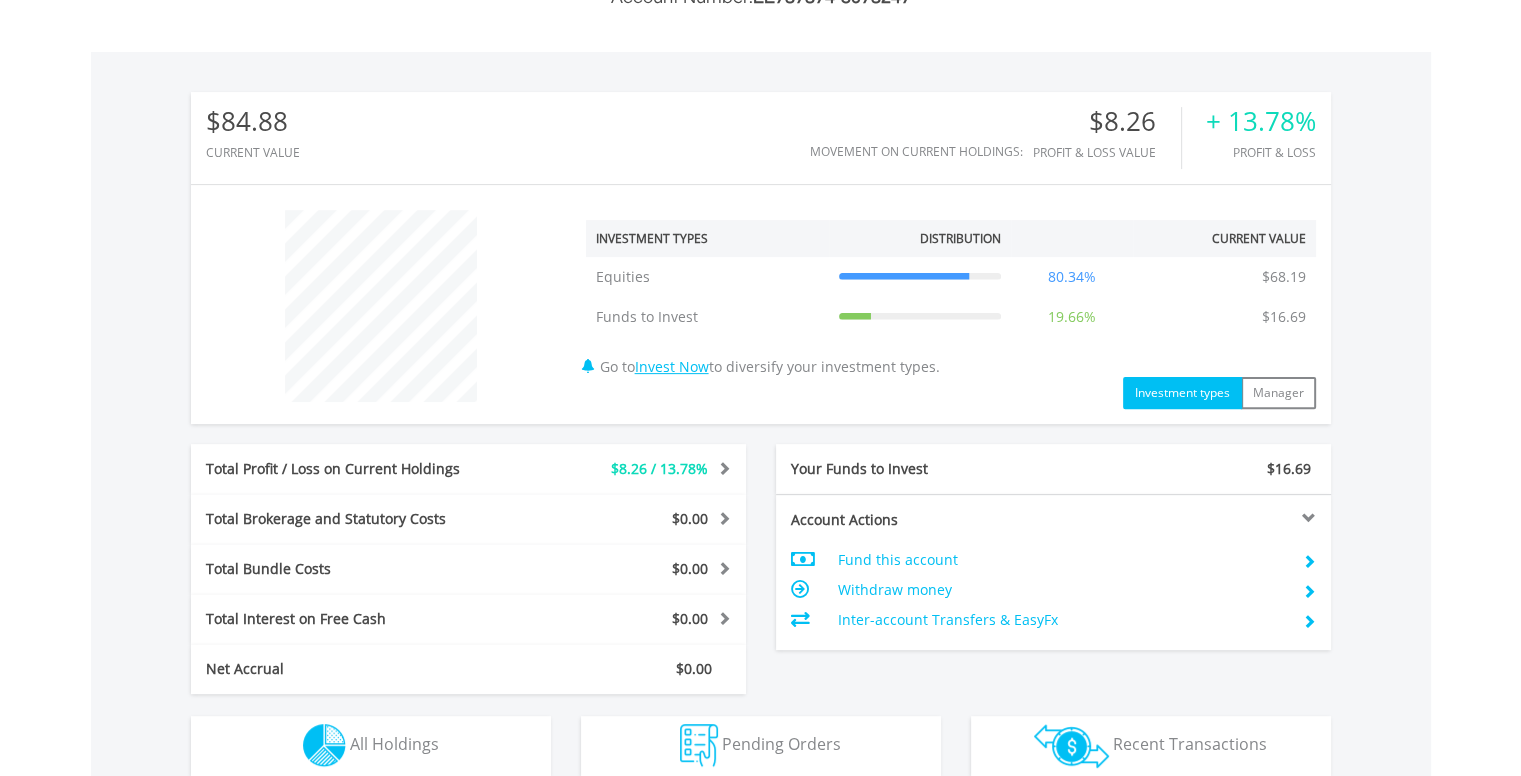 scroll, scrollTop: 567, scrollLeft: 0, axis: vertical 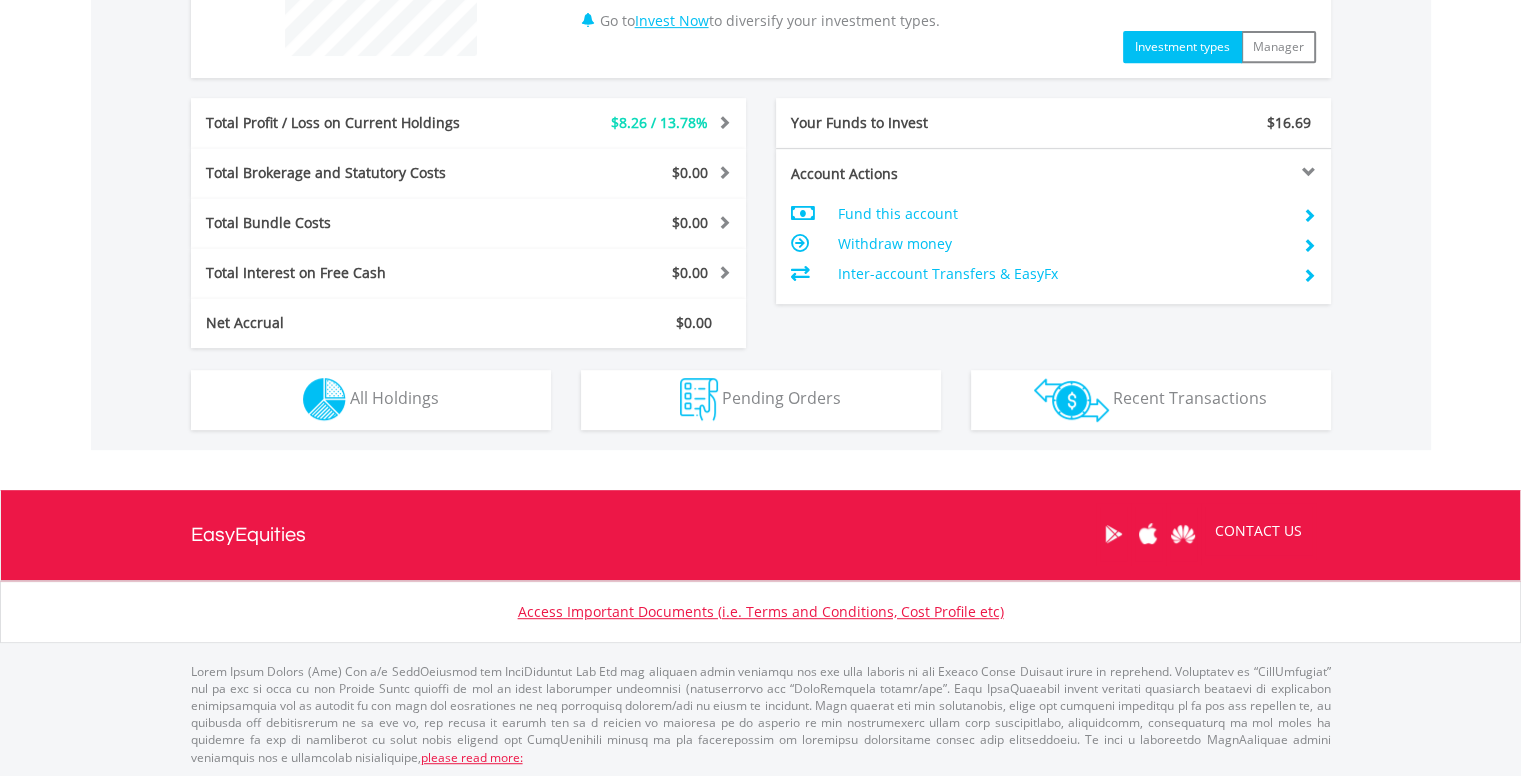 drag, startPoint x: 1535, startPoint y: 324, endPoint x: 1535, endPoint y: 513, distance: 189 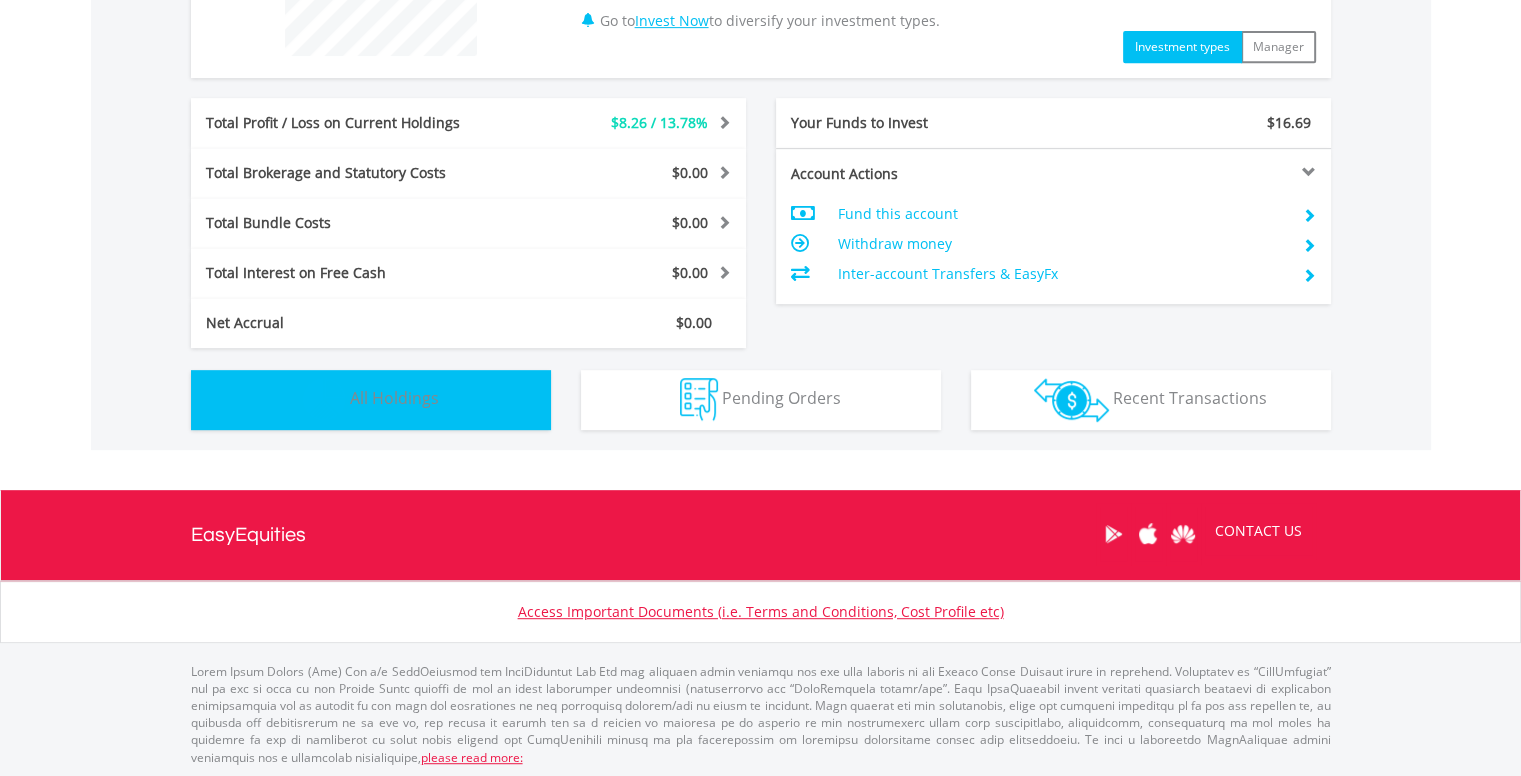 click on "Holdings
All Holdings" at bounding box center [371, 400] 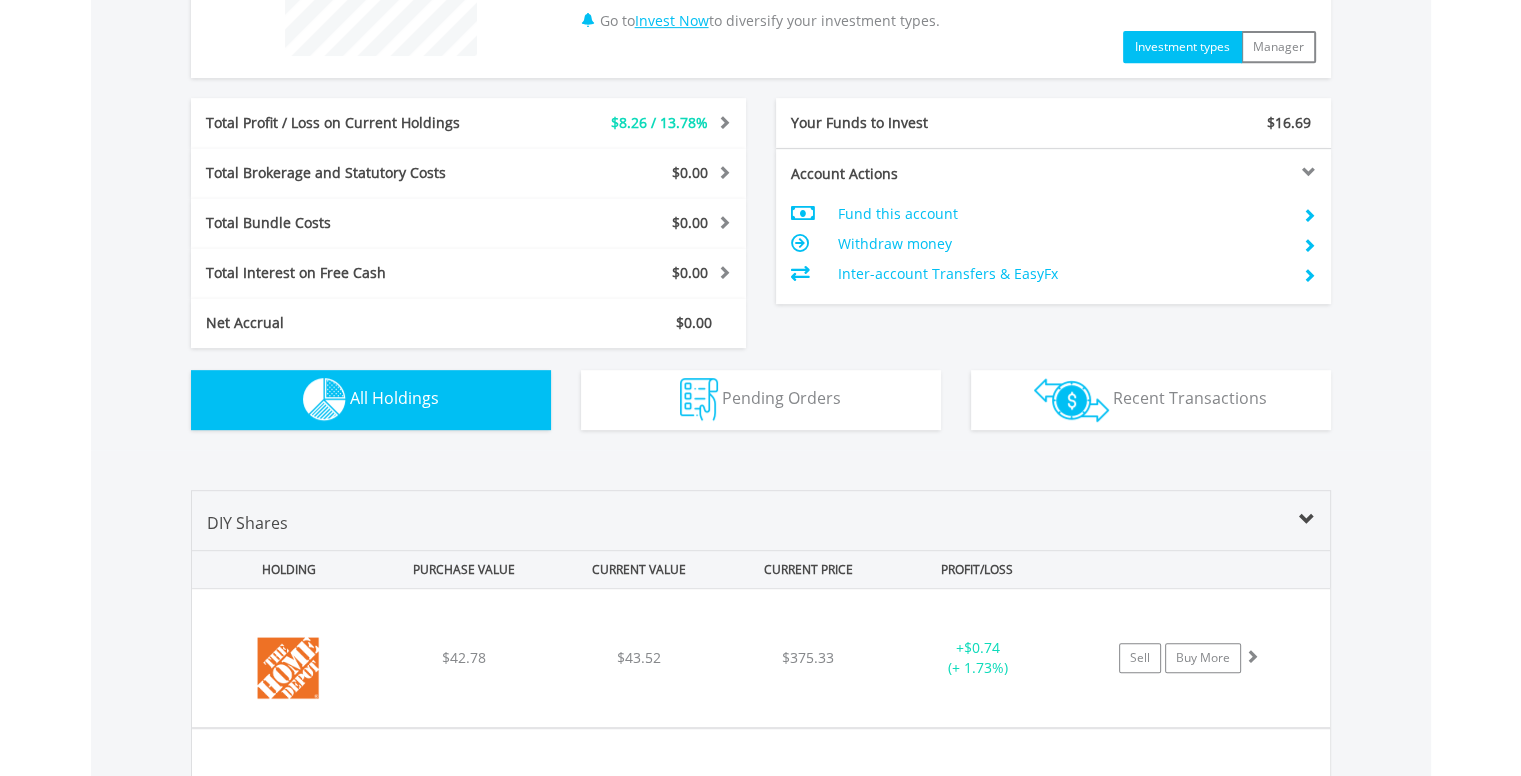 scroll, scrollTop: 1300, scrollLeft: 0, axis: vertical 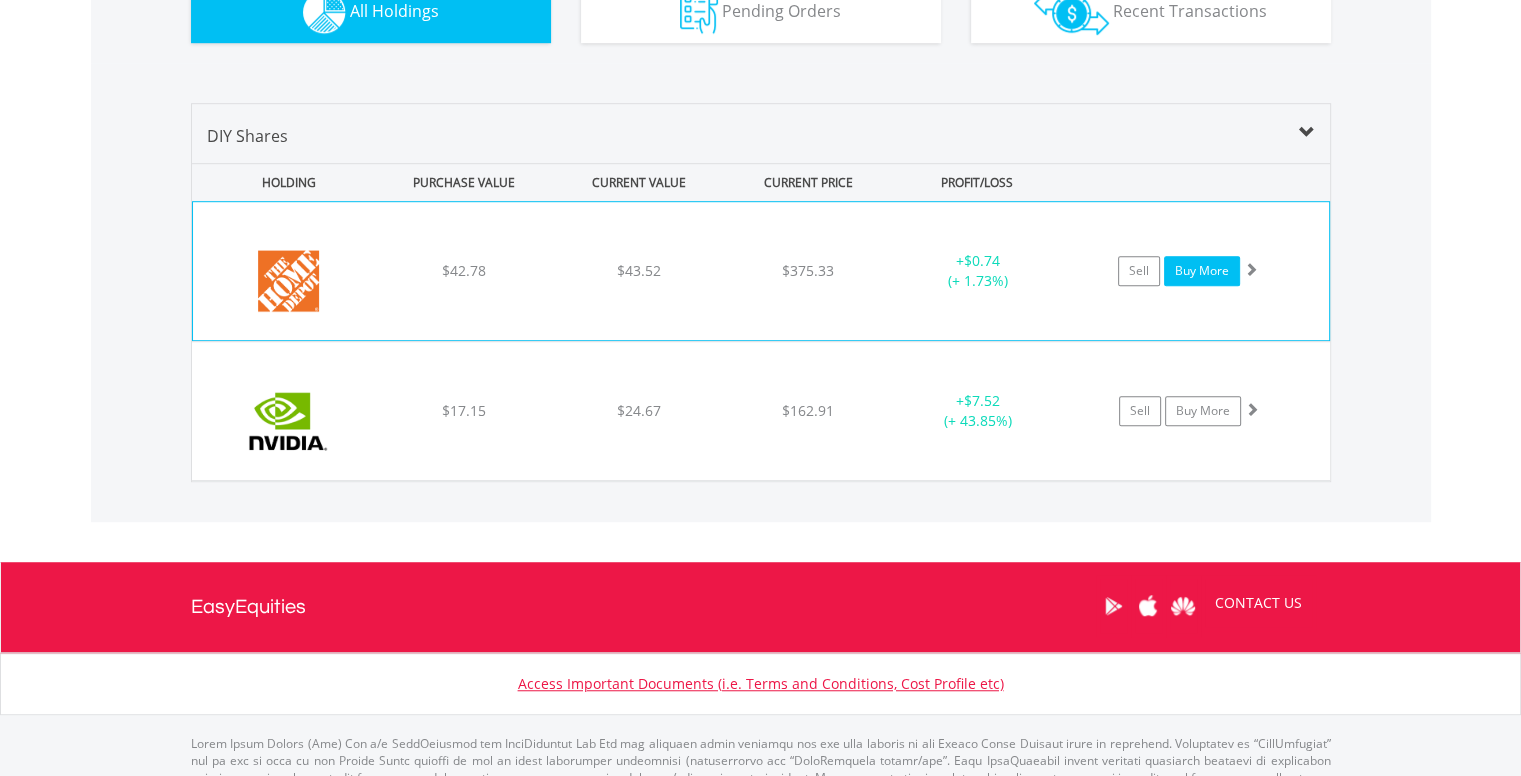 click on "Buy More" at bounding box center [1202, 271] 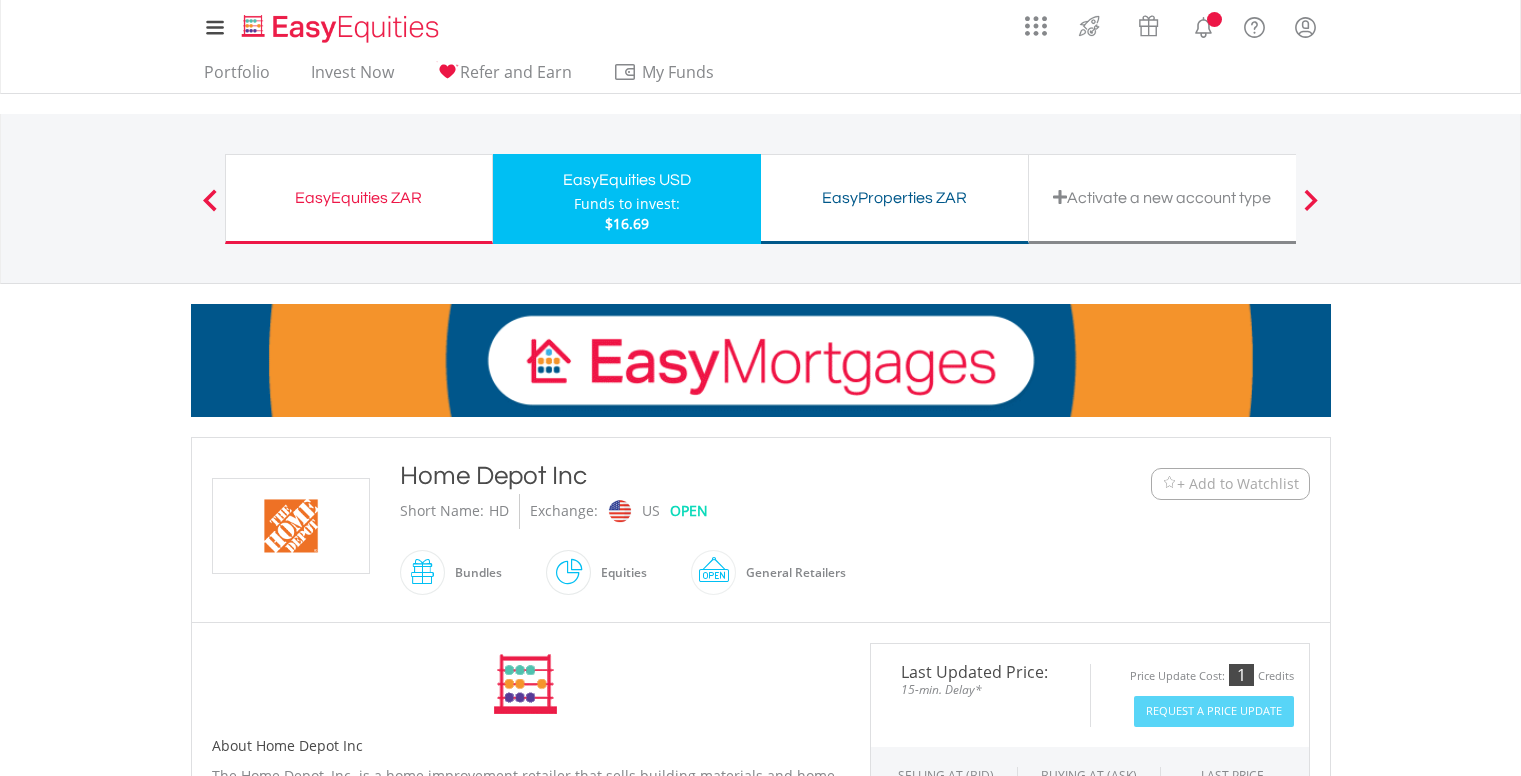 scroll, scrollTop: 0, scrollLeft: 0, axis: both 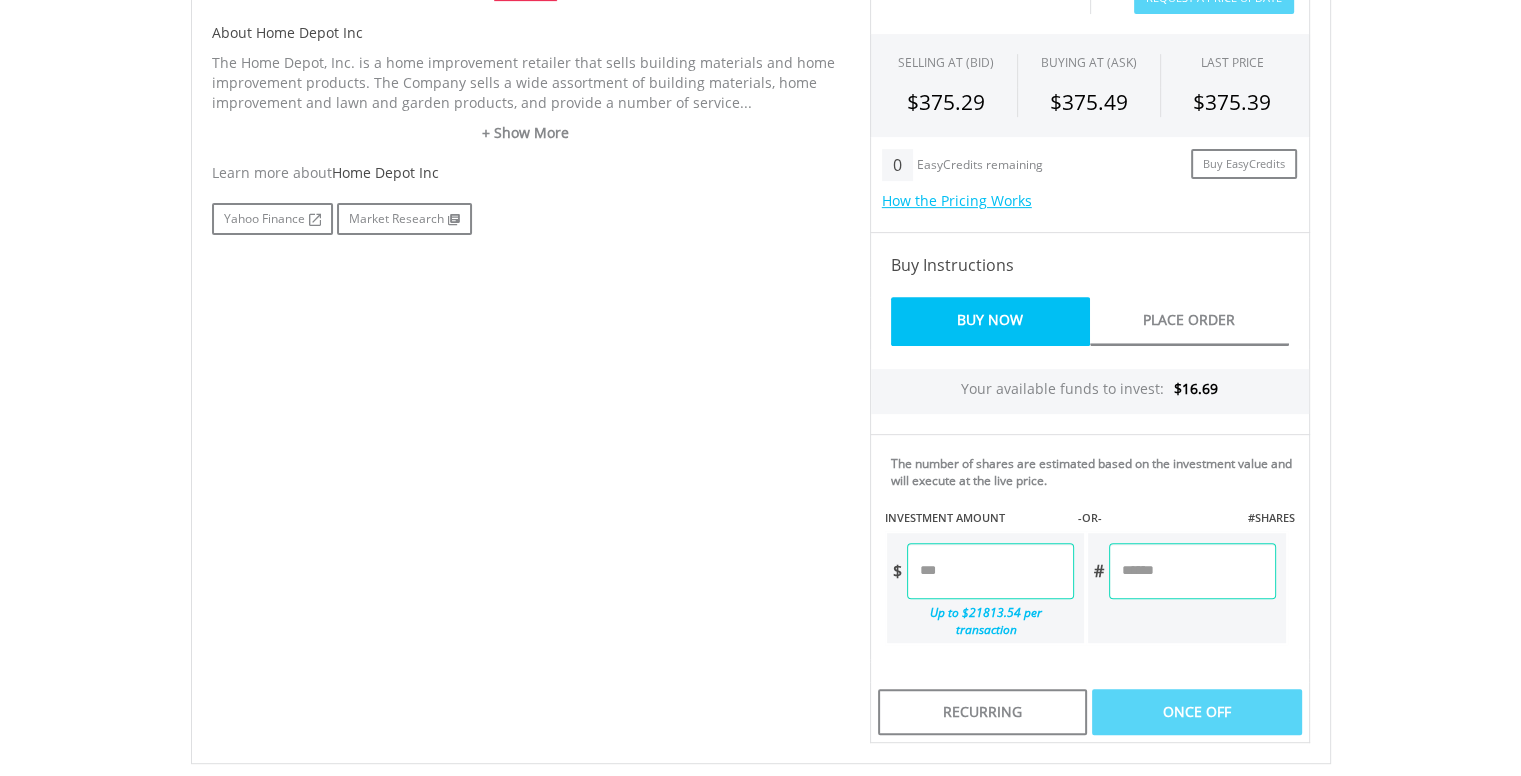 drag, startPoint x: 1535, startPoint y: 137, endPoint x: 1535, endPoint y: 429, distance: 292 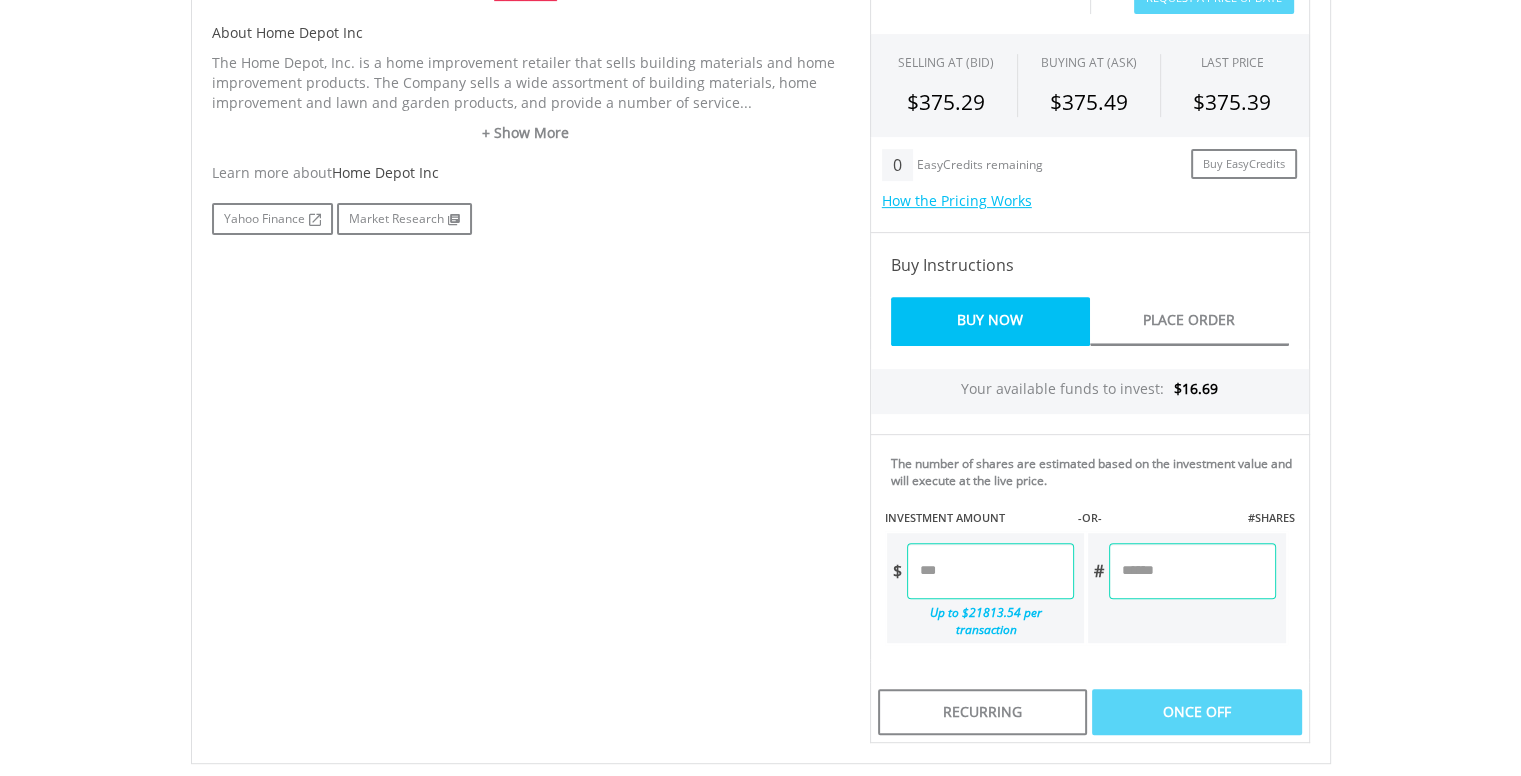 click on "My Investments
Invest Now
New Listings
Sell
My Recurring Investments
Pending Orders
Vouchers
Buy a Voucher
Redeem a Voucher
Account Management" at bounding box center [760, 208] 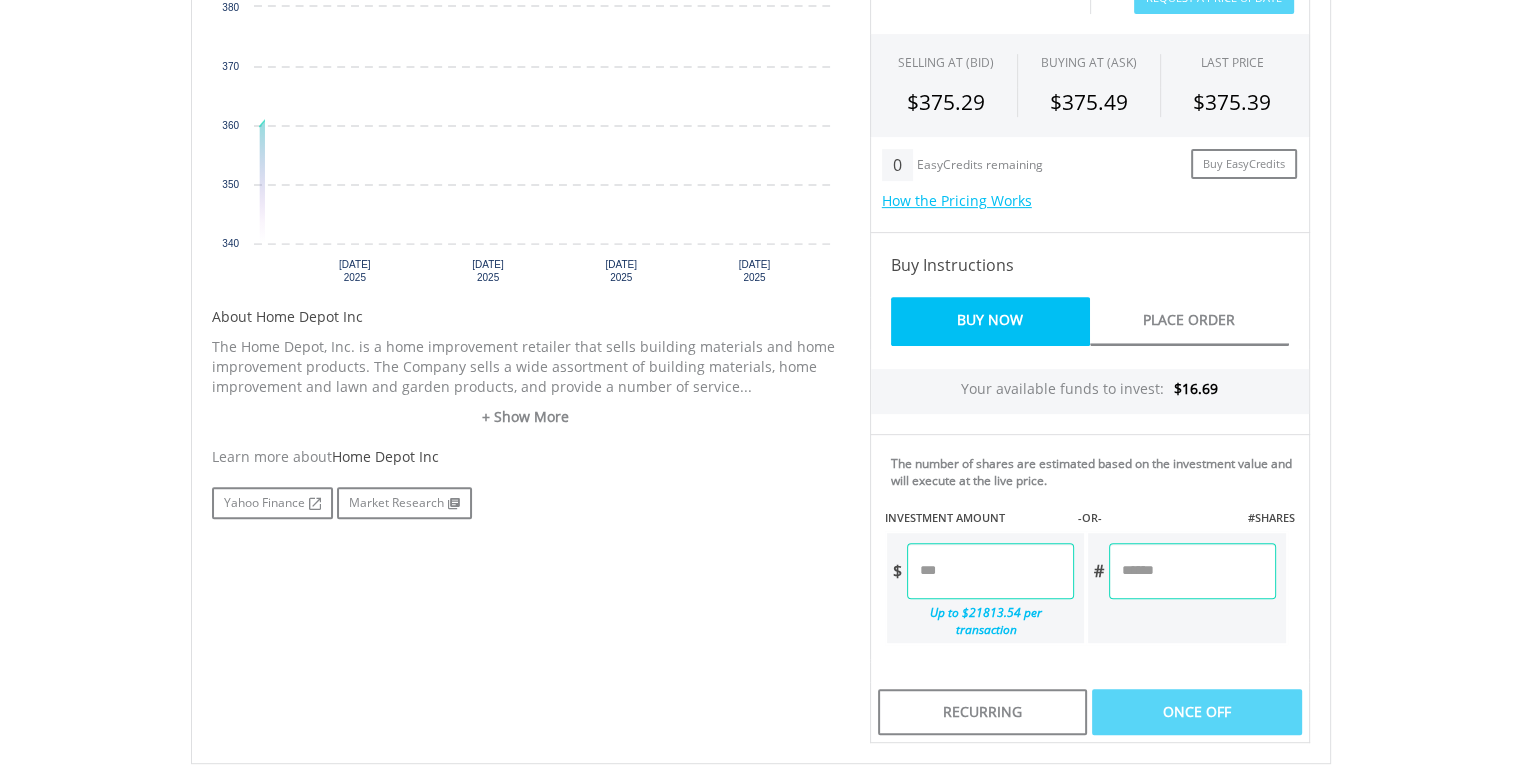 scroll, scrollTop: 630, scrollLeft: 0, axis: vertical 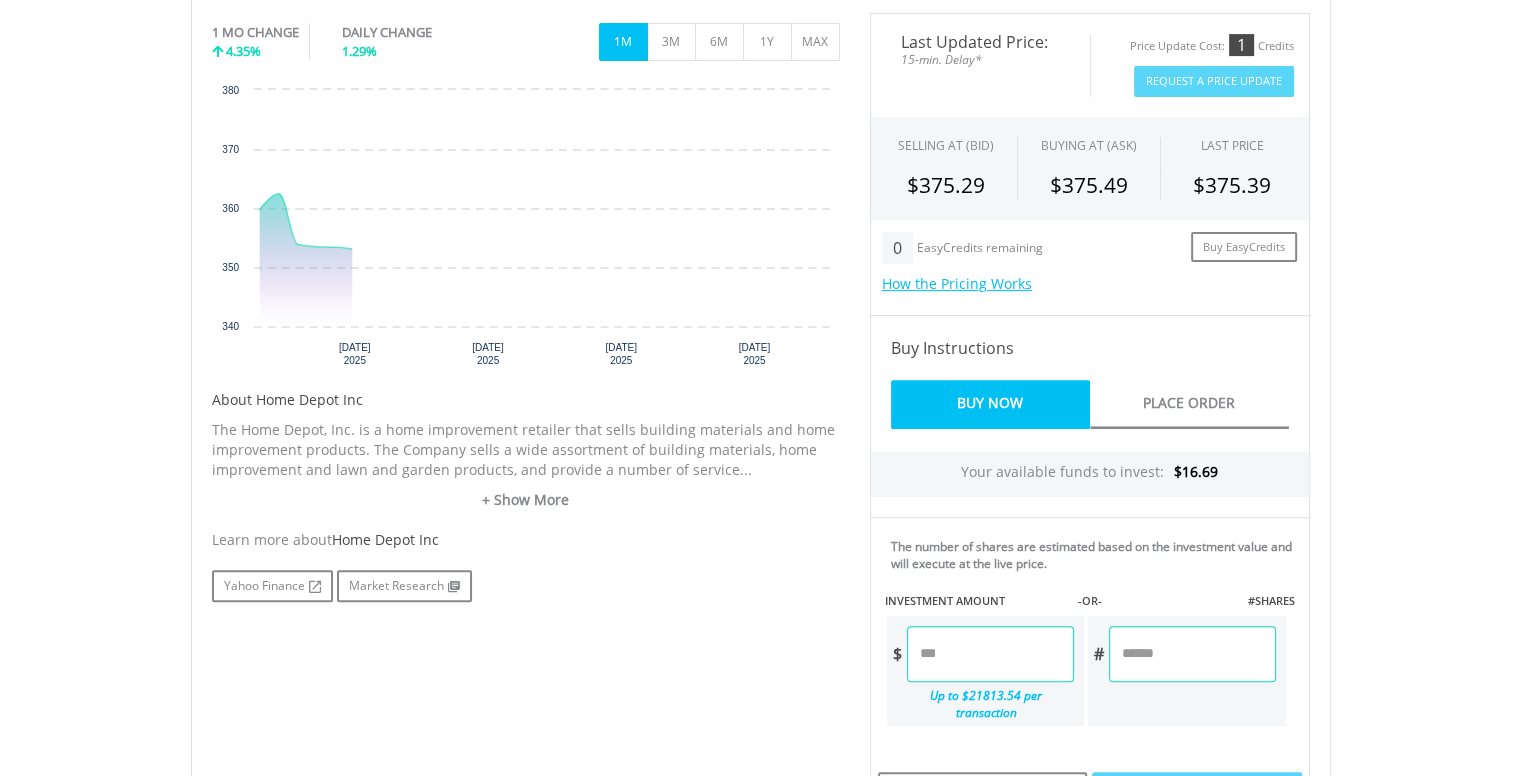 click on "The number of shares are estimated based on the investment value and will execute at the live price.
INVESTMENT AMOUNT
-OR-
#SHARES
$ #" at bounding box center [1090, 630] 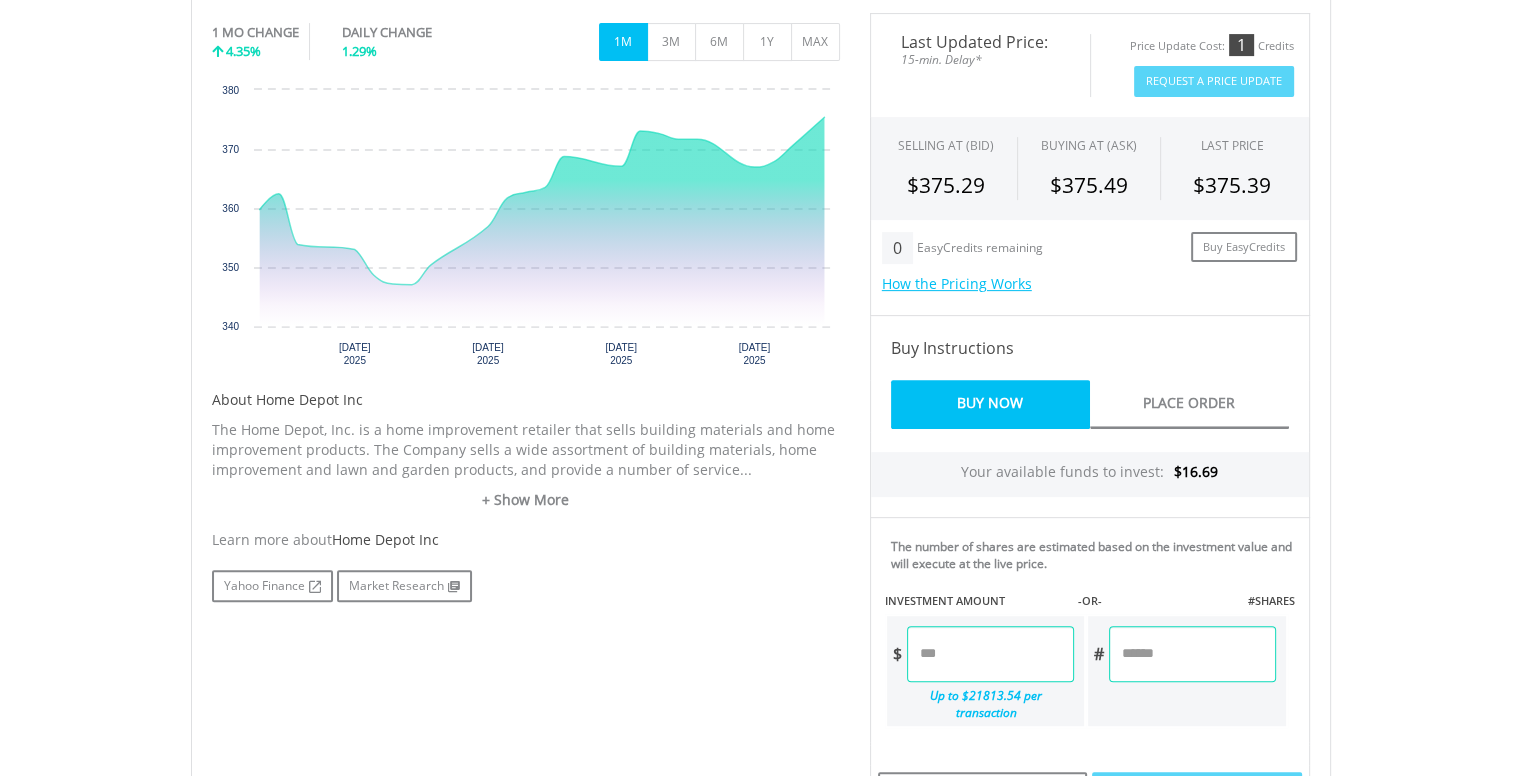 click at bounding box center [990, 654] 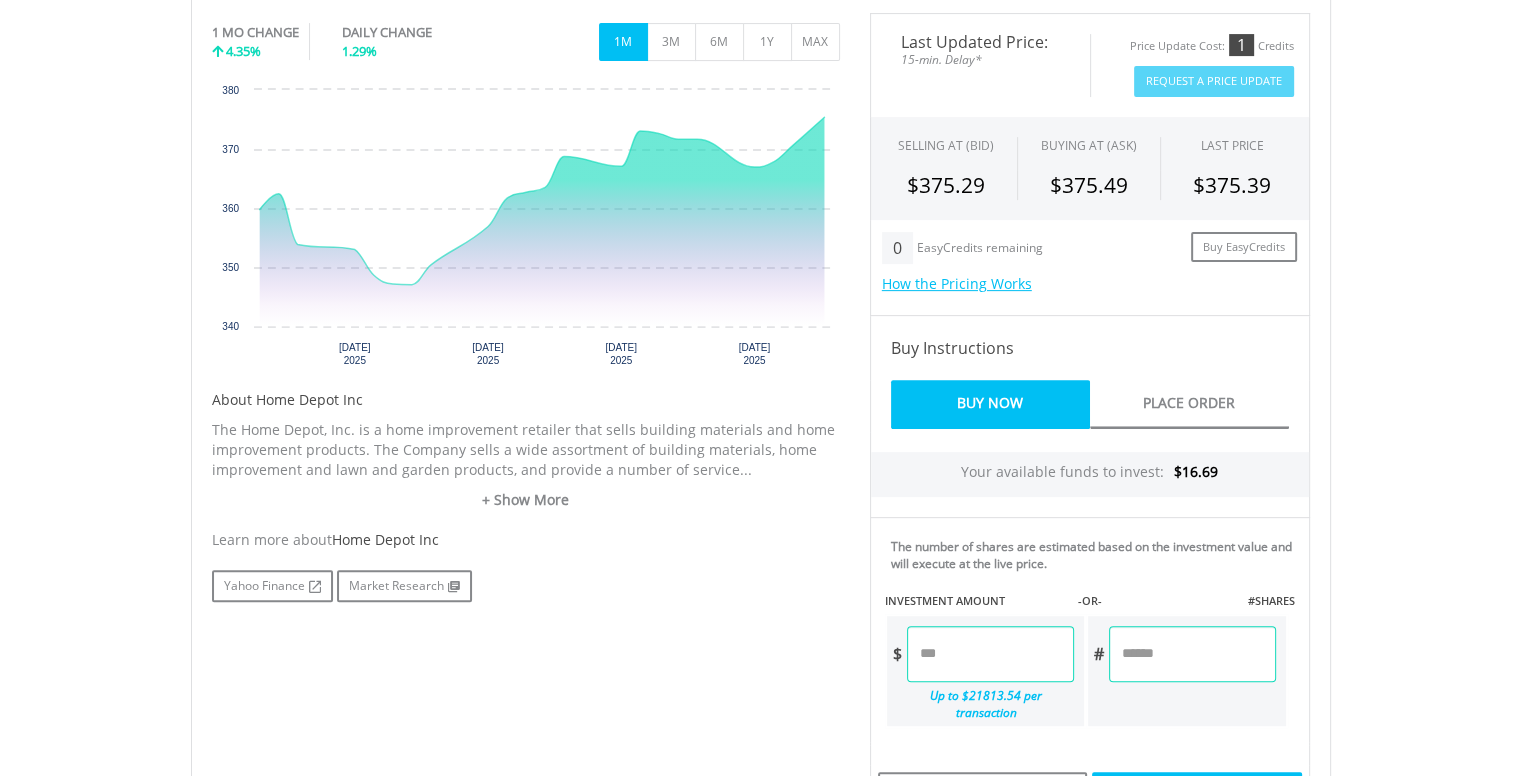 type on "*****" 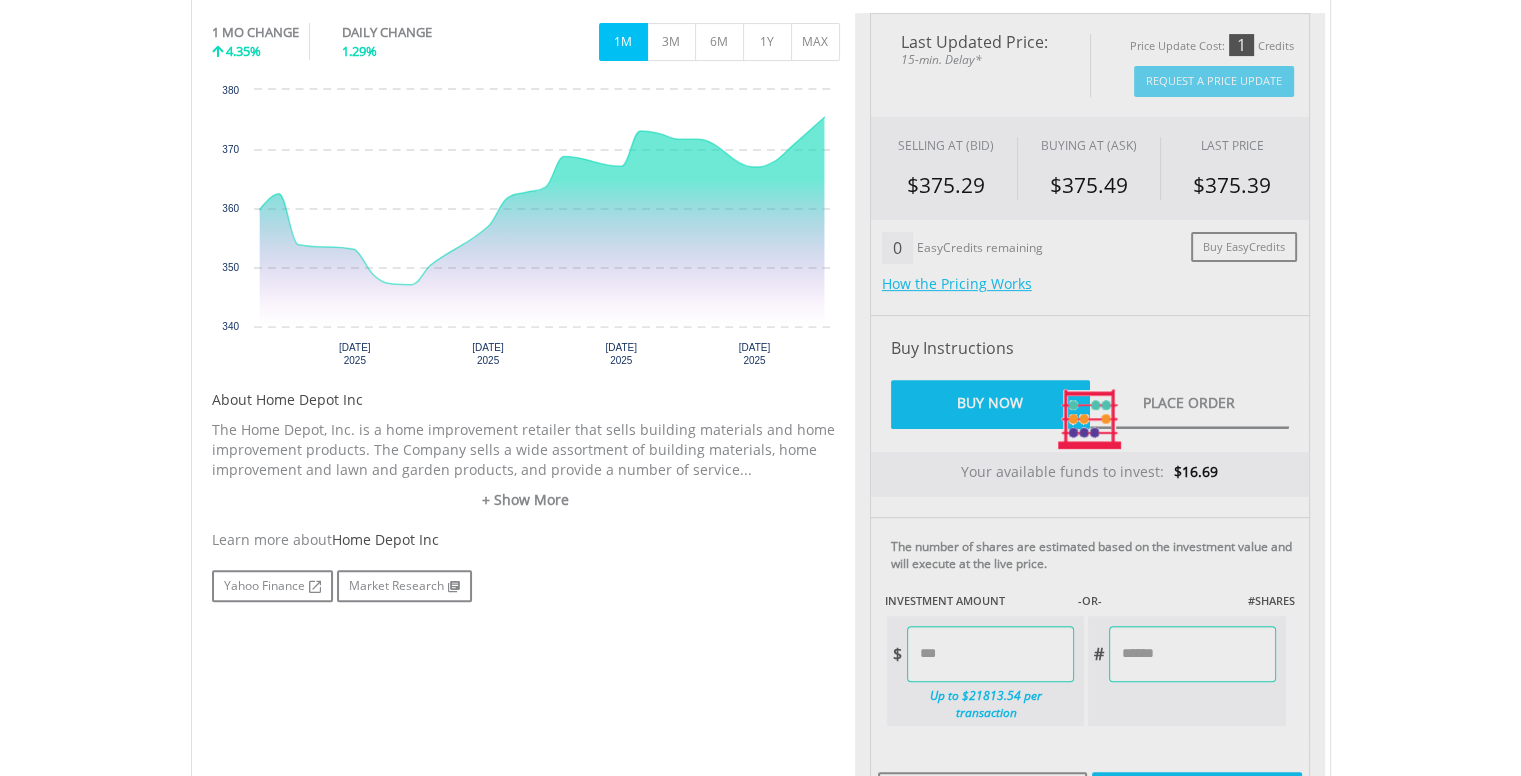 click on "Last Updated Price:
15-min. Delay*
Price Update Cost:
1
Credits
Request A Price Update
Request Update
SELLING AT (BID)
BUYING AT                     (ASK)
LAST PRICE
$375.29
$375.49
$375.39
0" at bounding box center (1090, 419) 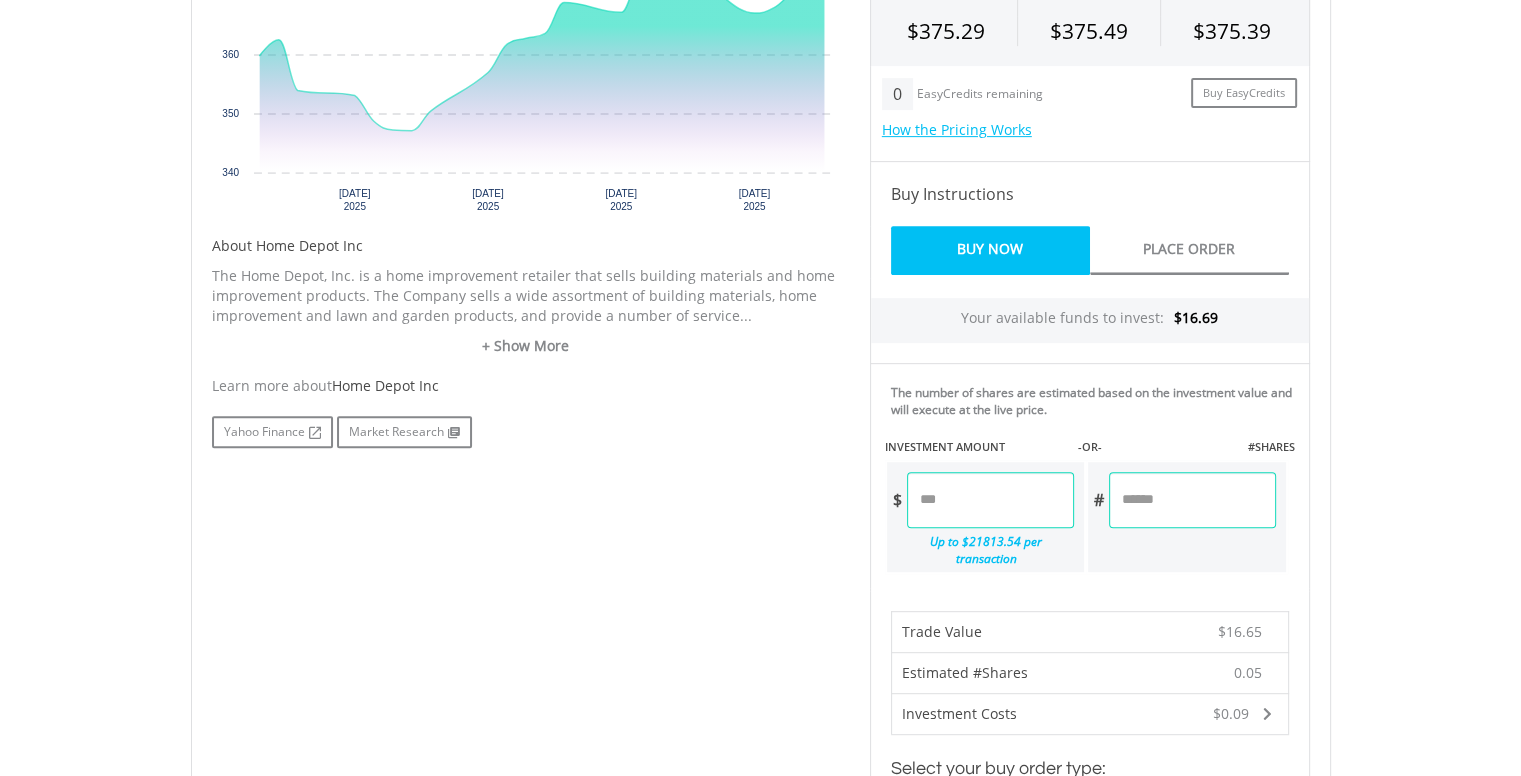 scroll, scrollTop: 766, scrollLeft: 0, axis: vertical 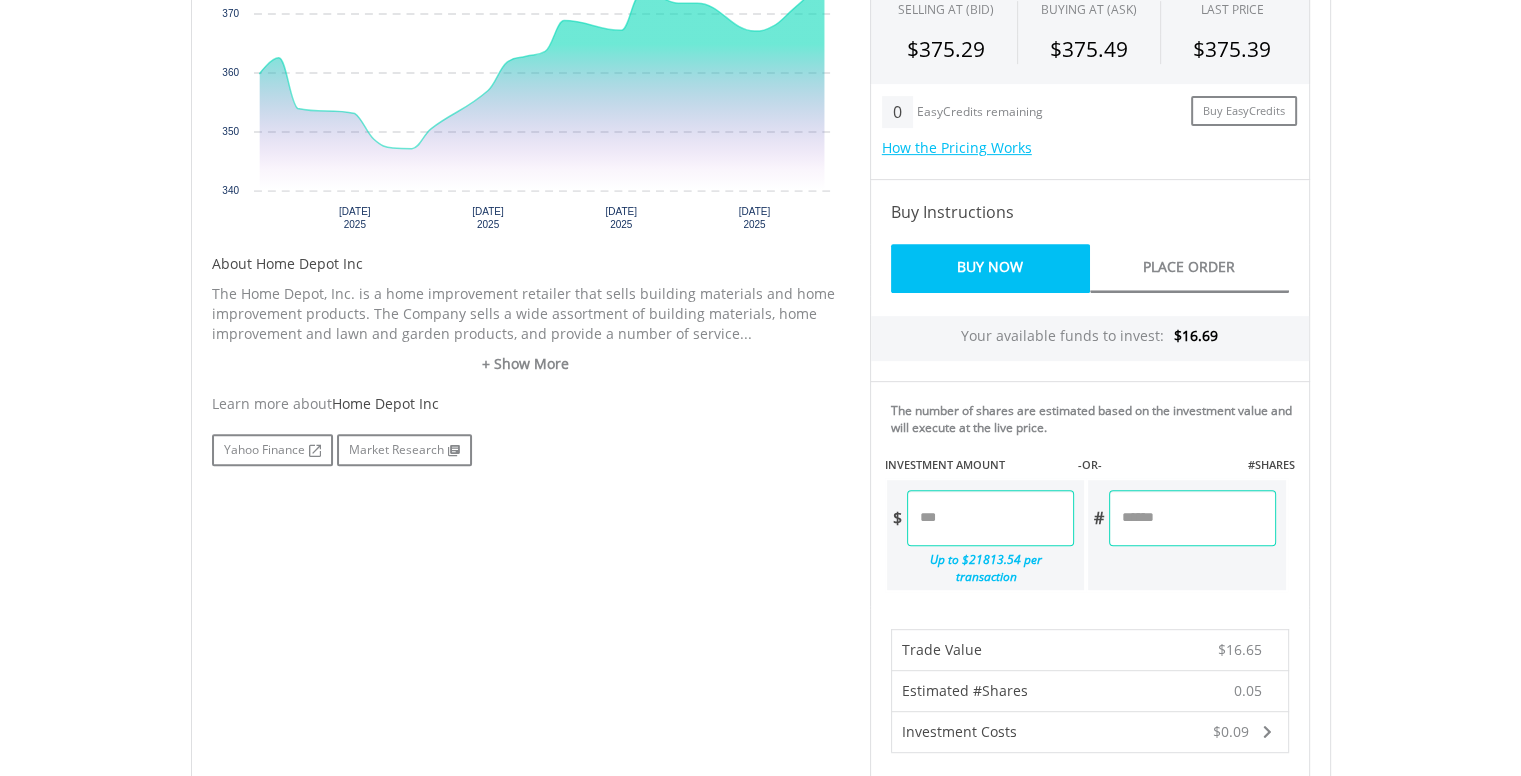 click on "*****" at bounding box center (990, 518) 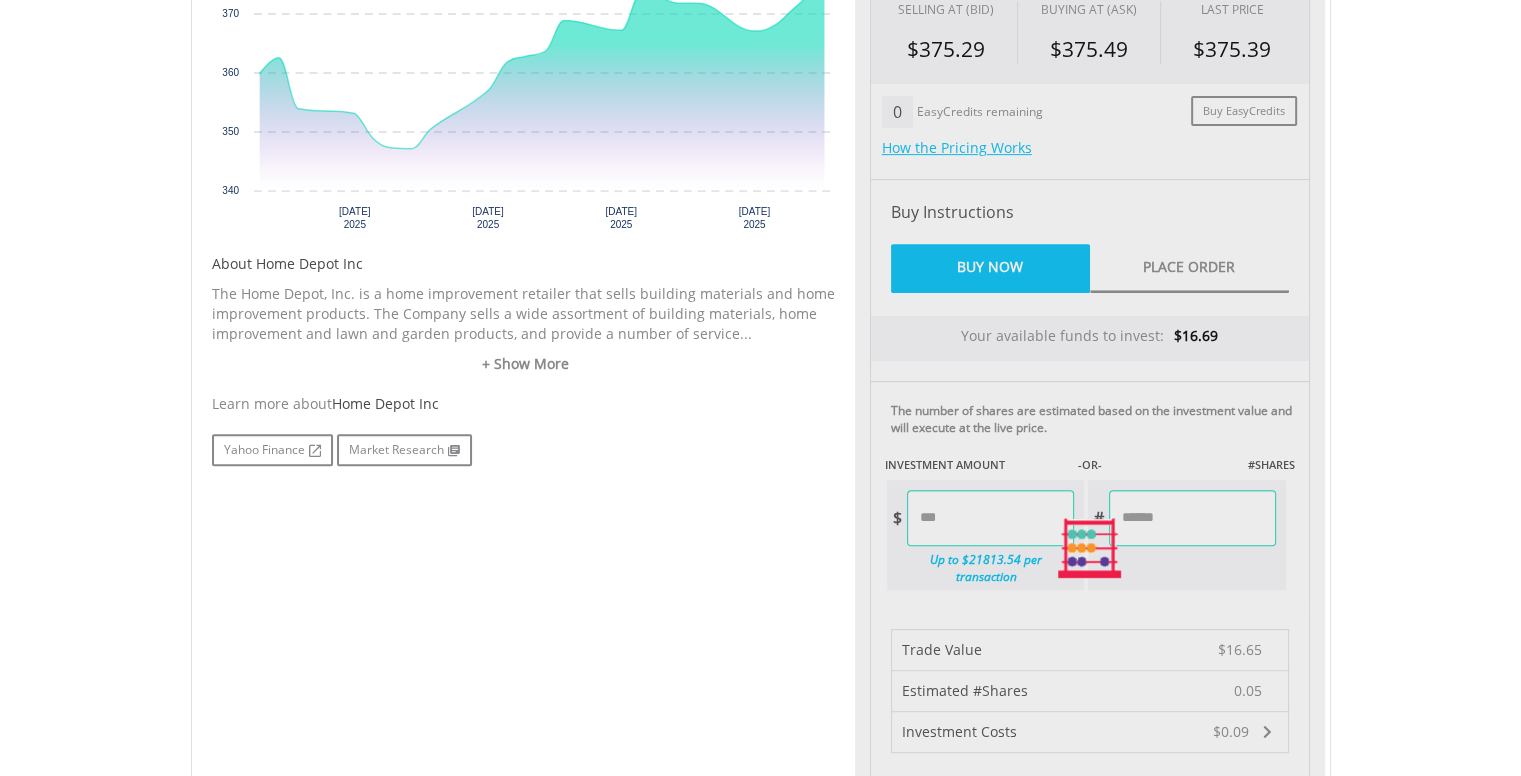click on "Last Updated Price:
15-min. Delay*
Price Update Cost:
1
Credits
Request A Price Update
Request Update
SELLING AT (BID)
BUYING AT                     (ASK)
LAST PRICE
$375.29
$375.49
$375.39
0" at bounding box center [1090, 549] 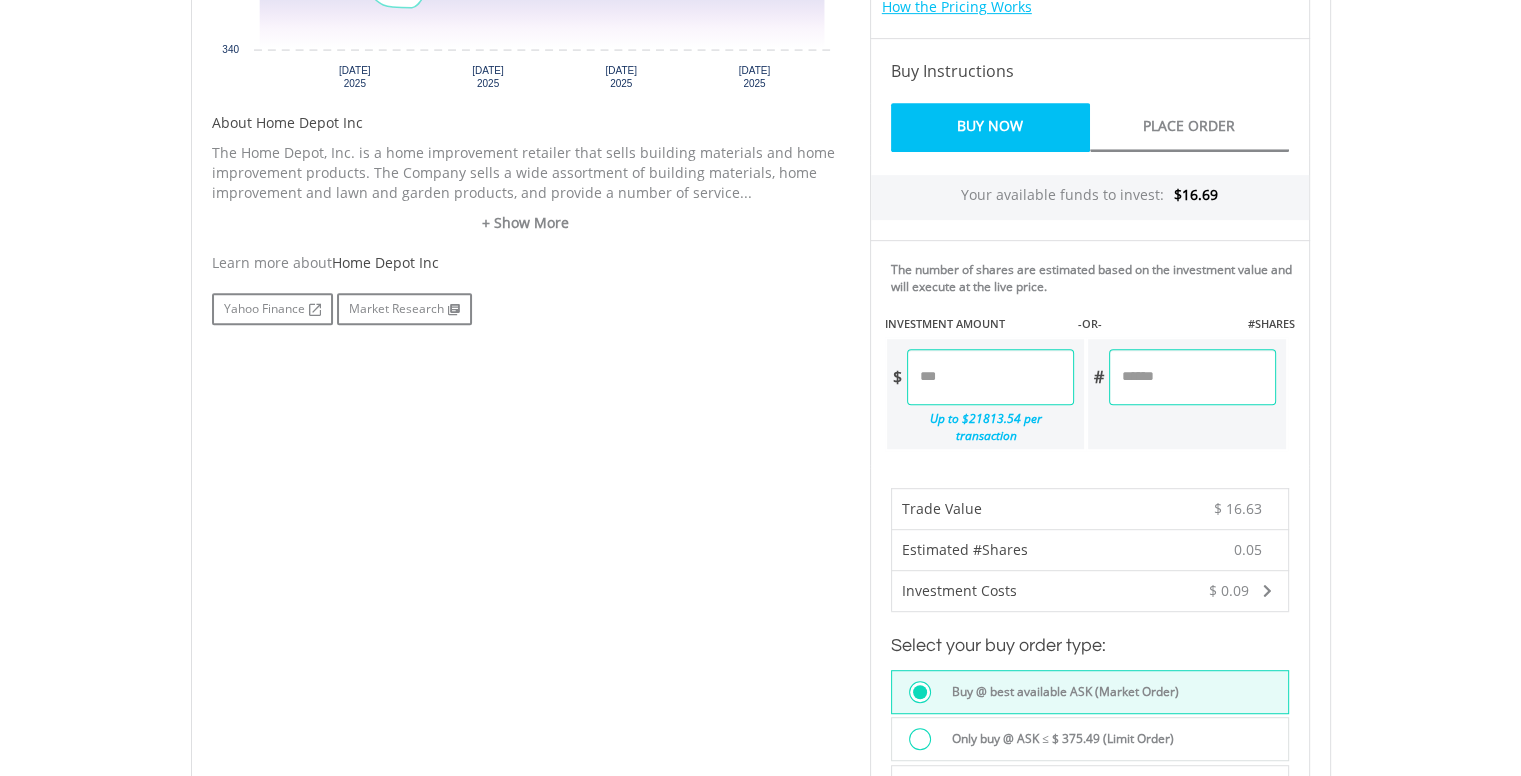 scroll, scrollTop: 897, scrollLeft: 0, axis: vertical 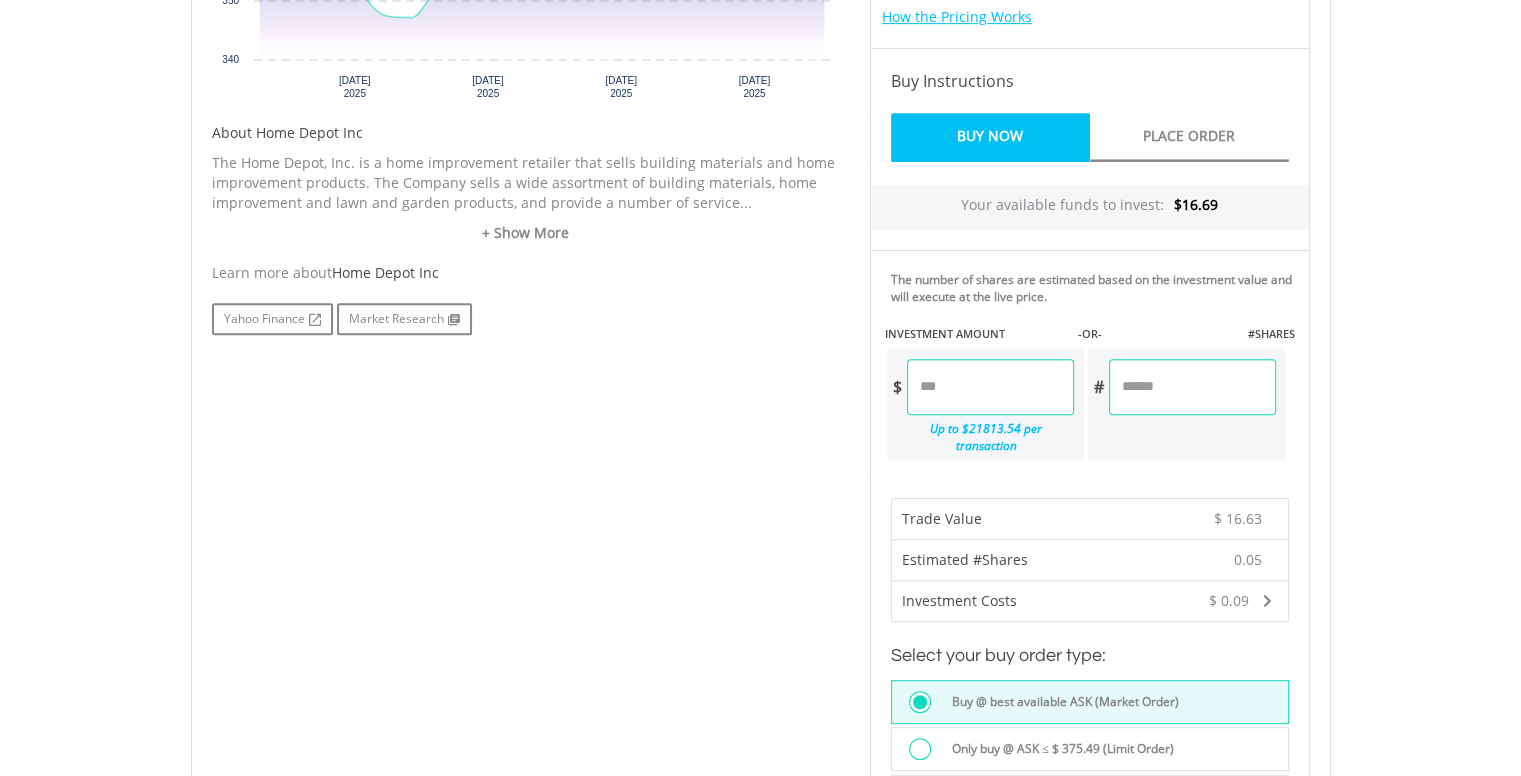 click on "*****" at bounding box center [990, 387] 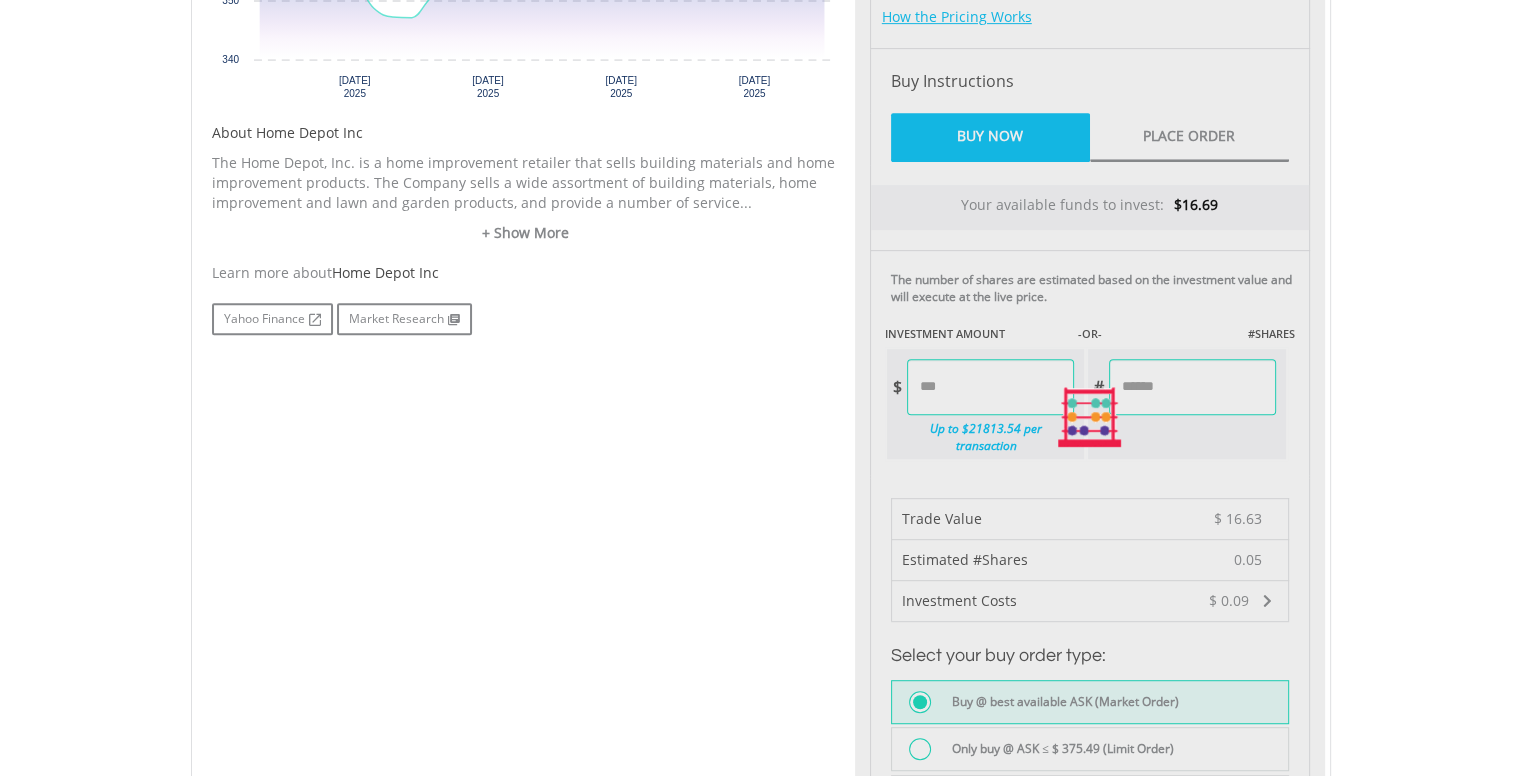 click on "Last Updated Price:
15-min. Delay*
Price Update Cost:
1
Credits
Request A Price Update
Request Update
SELLING AT (BID)
BUYING AT                     (ASK)
LAST PRICE
$375.29
$375.49
$375.39
0" at bounding box center [1090, 418] 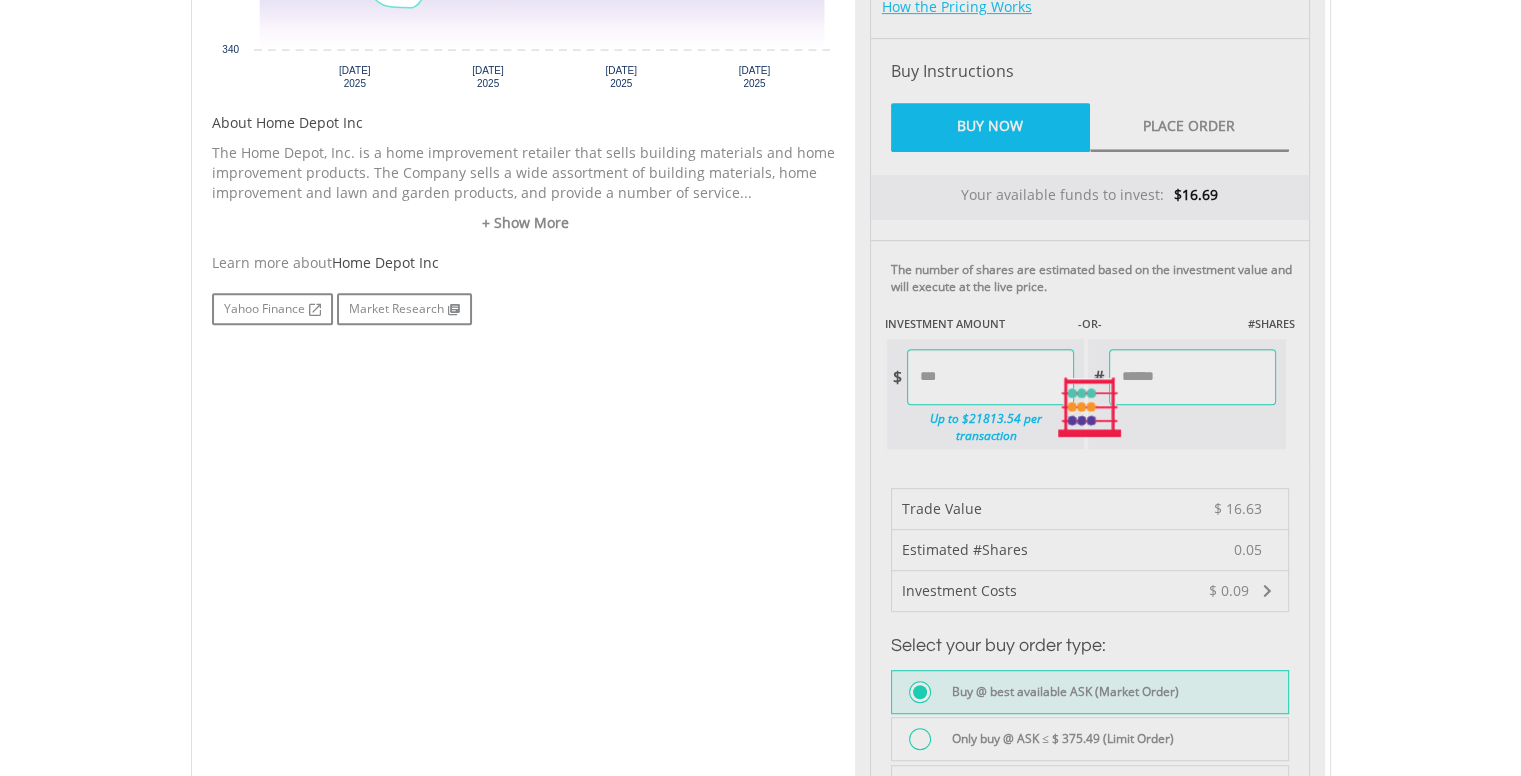scroll, scrollTop: 909, scrollLeft: 0, axis: vertical 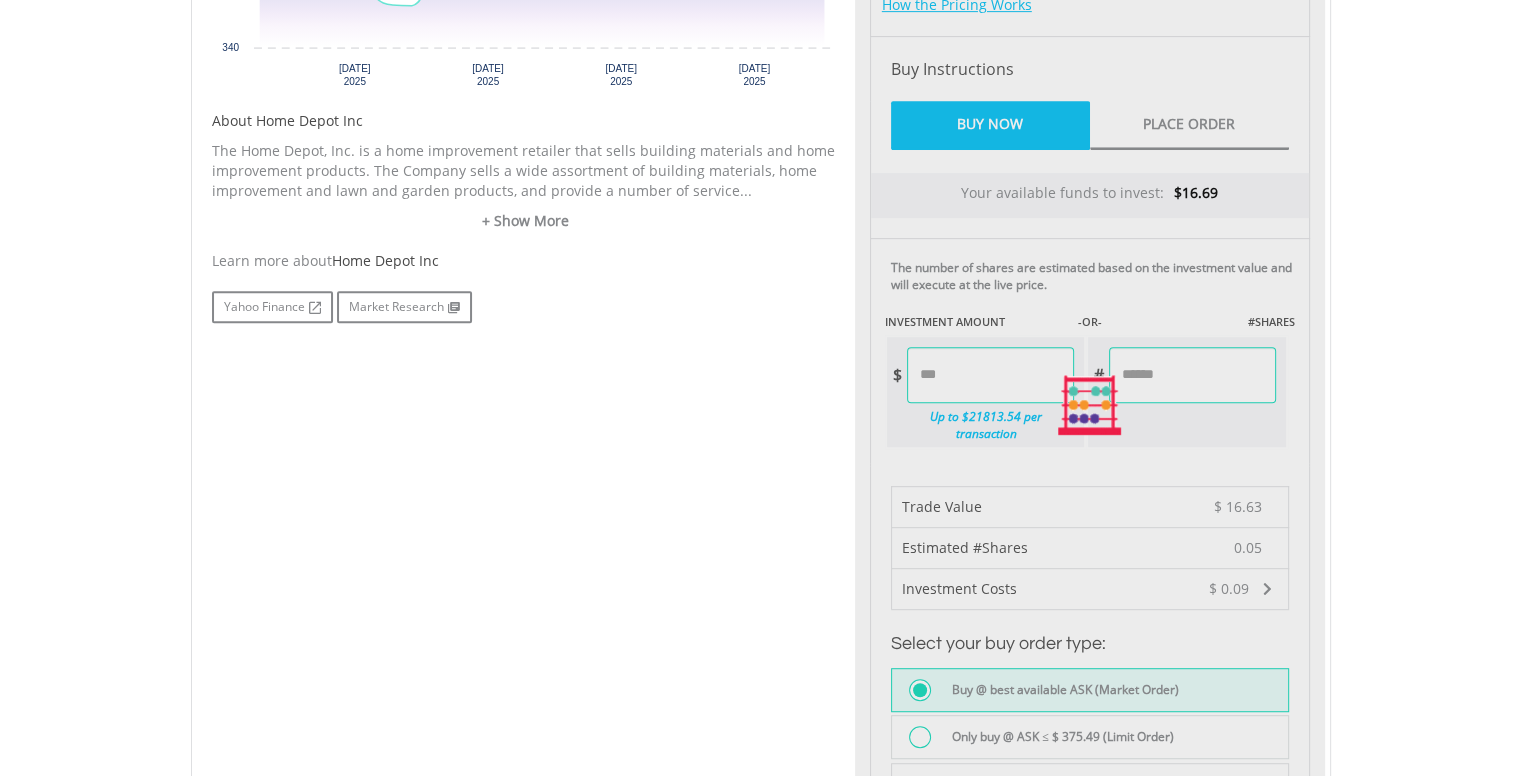 click on "My Investments
Invest Now
New Listings
Sell
My Recurring Investments
Pending Orders
Vouchers
Buy a Voucher
Redeem a Voucher
Account Management" at bounding box center (760, 302) 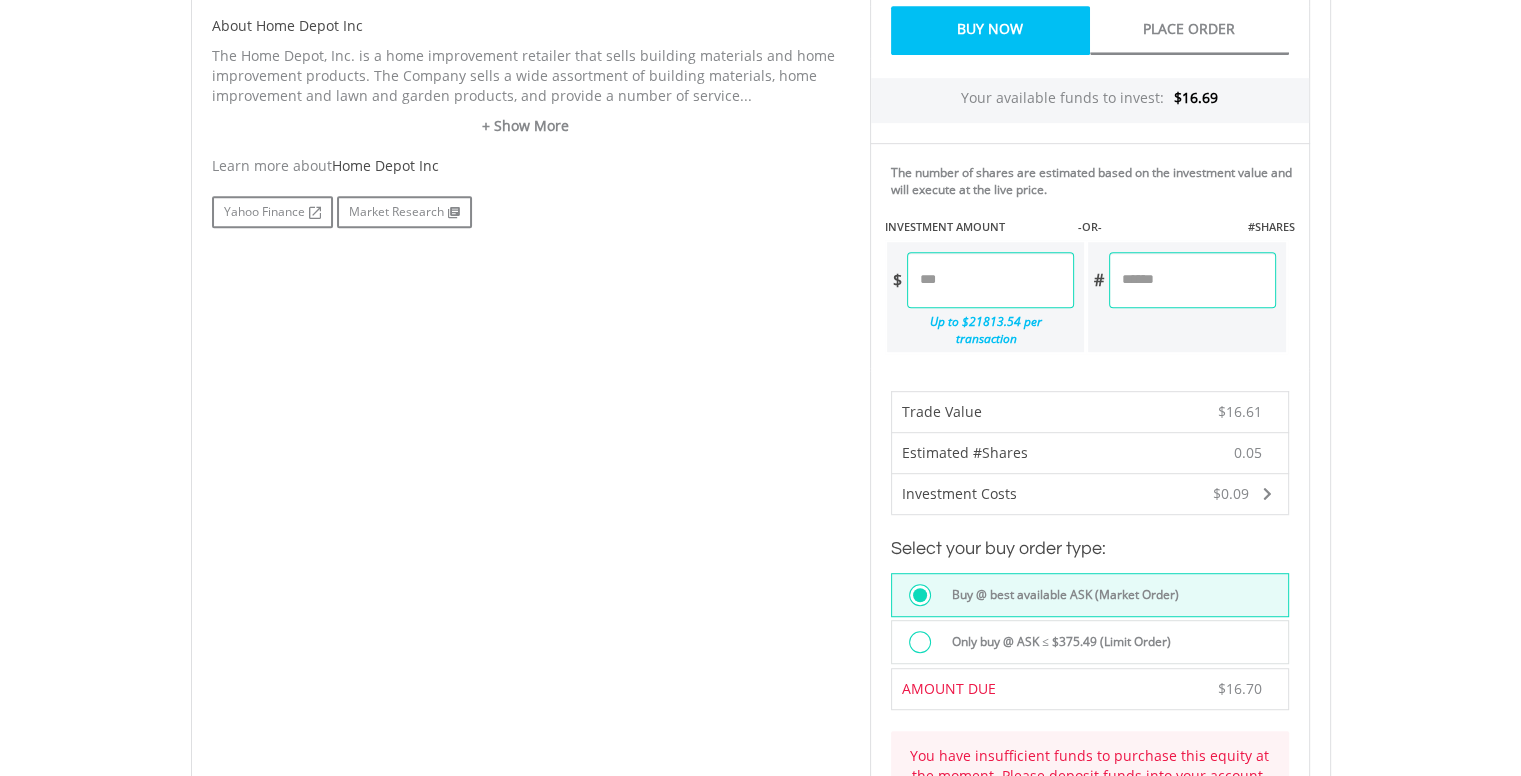 scroll, scrollTop: 996, scrollLeft: 0, axis: vertical 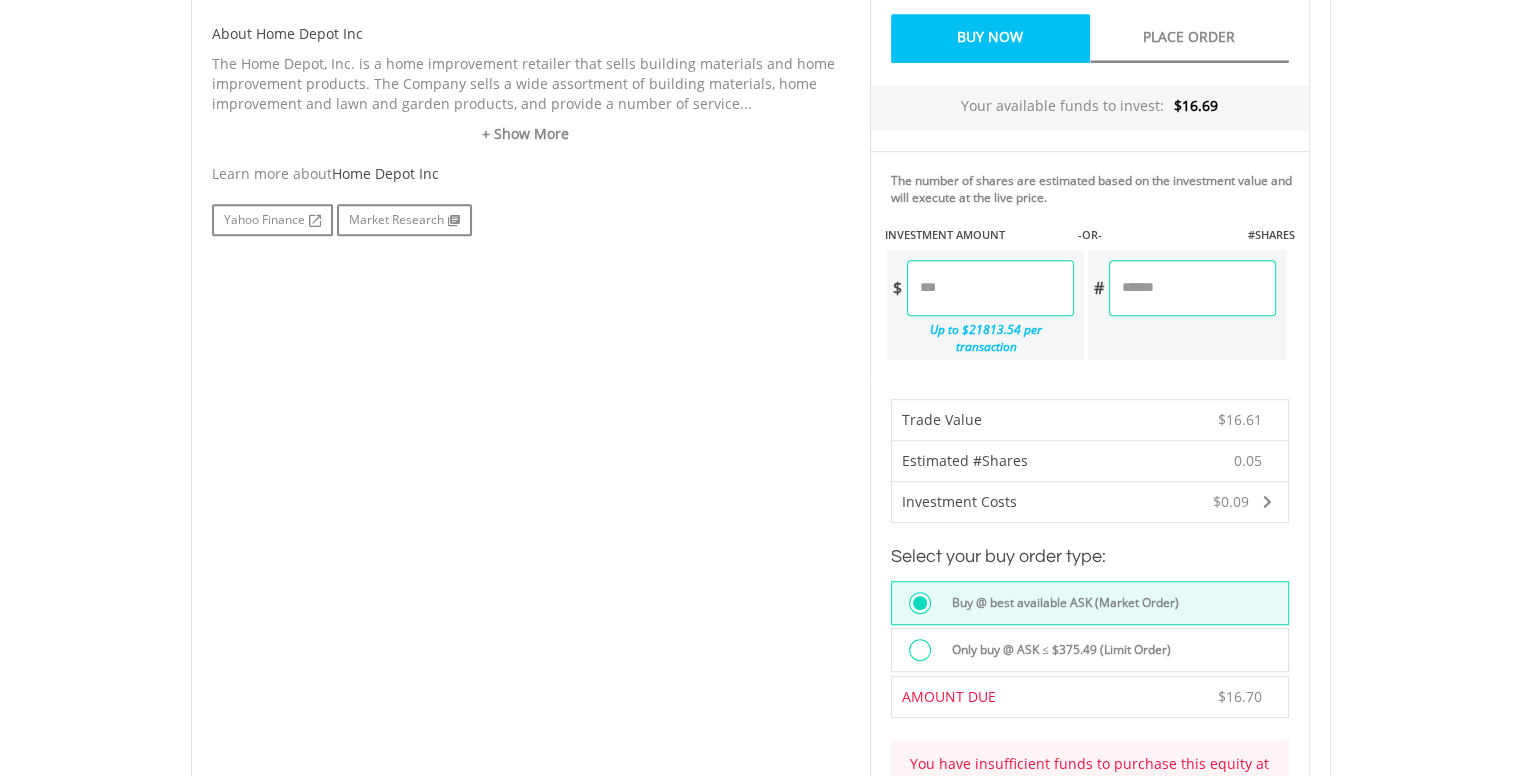 click on "*****" at bounding box center [990, 288] 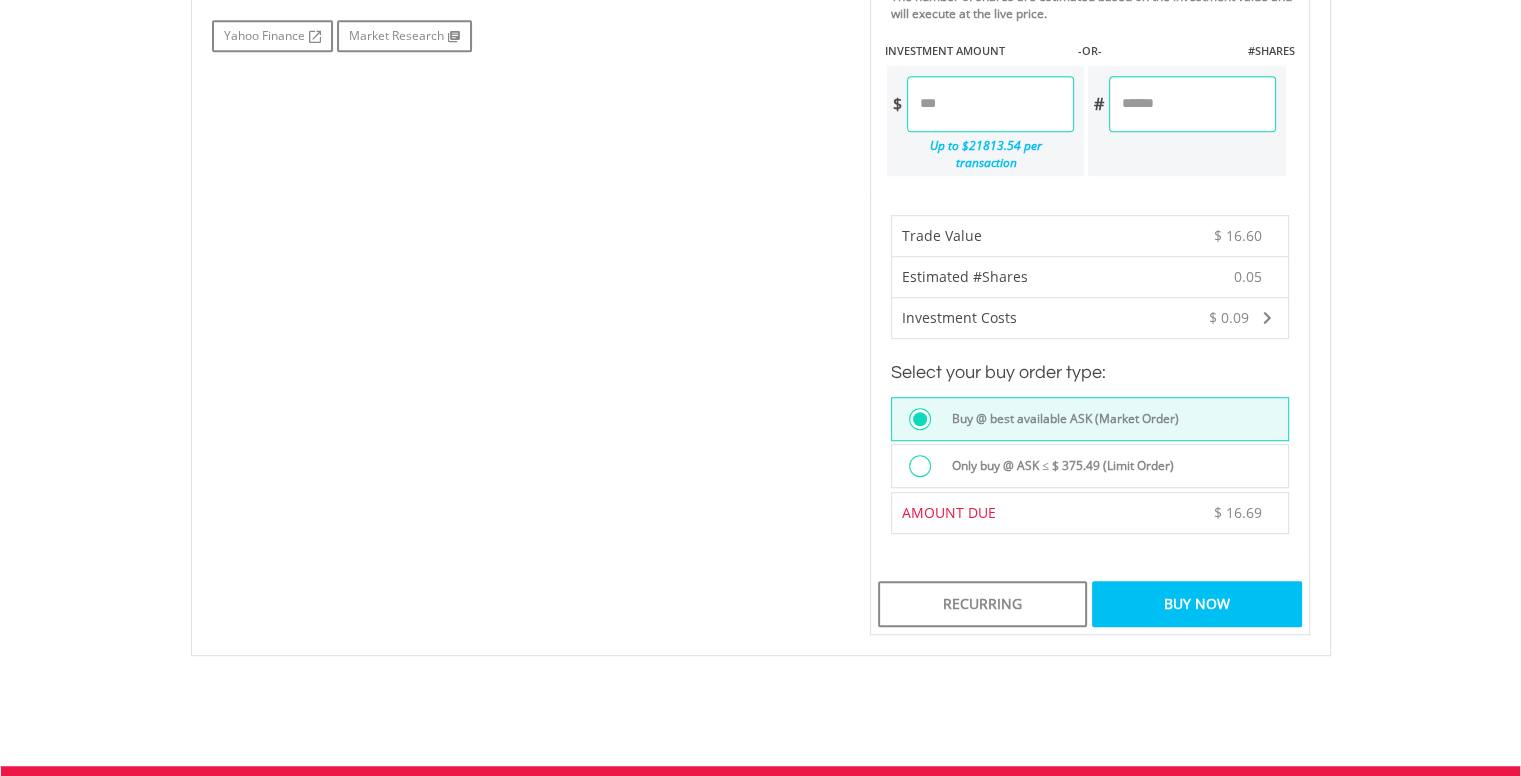 scroll, scrollTop: 1266, scrollLeft: 0, axis: vertical 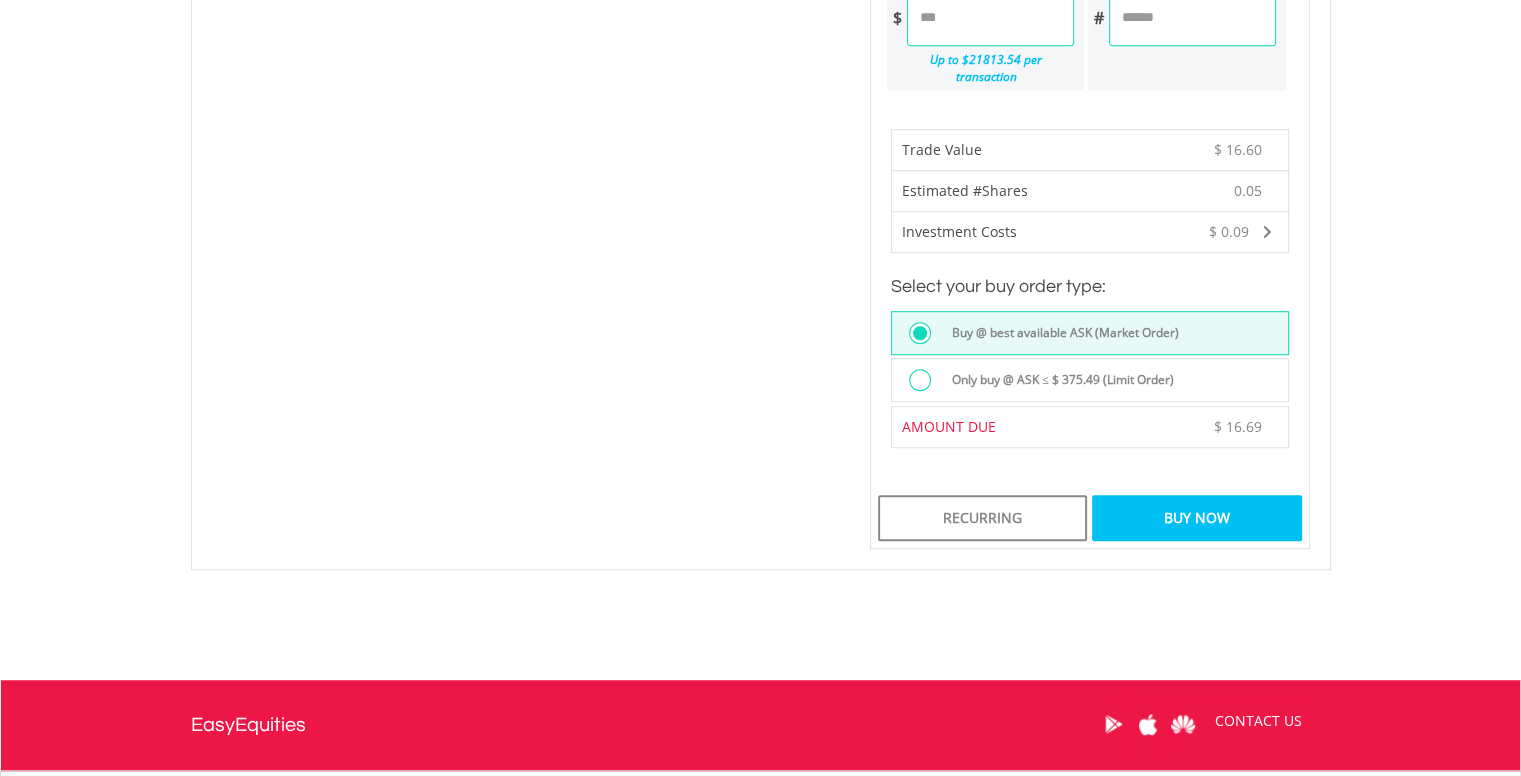 click on "Buy Now" at bounding box center [1196, 518] 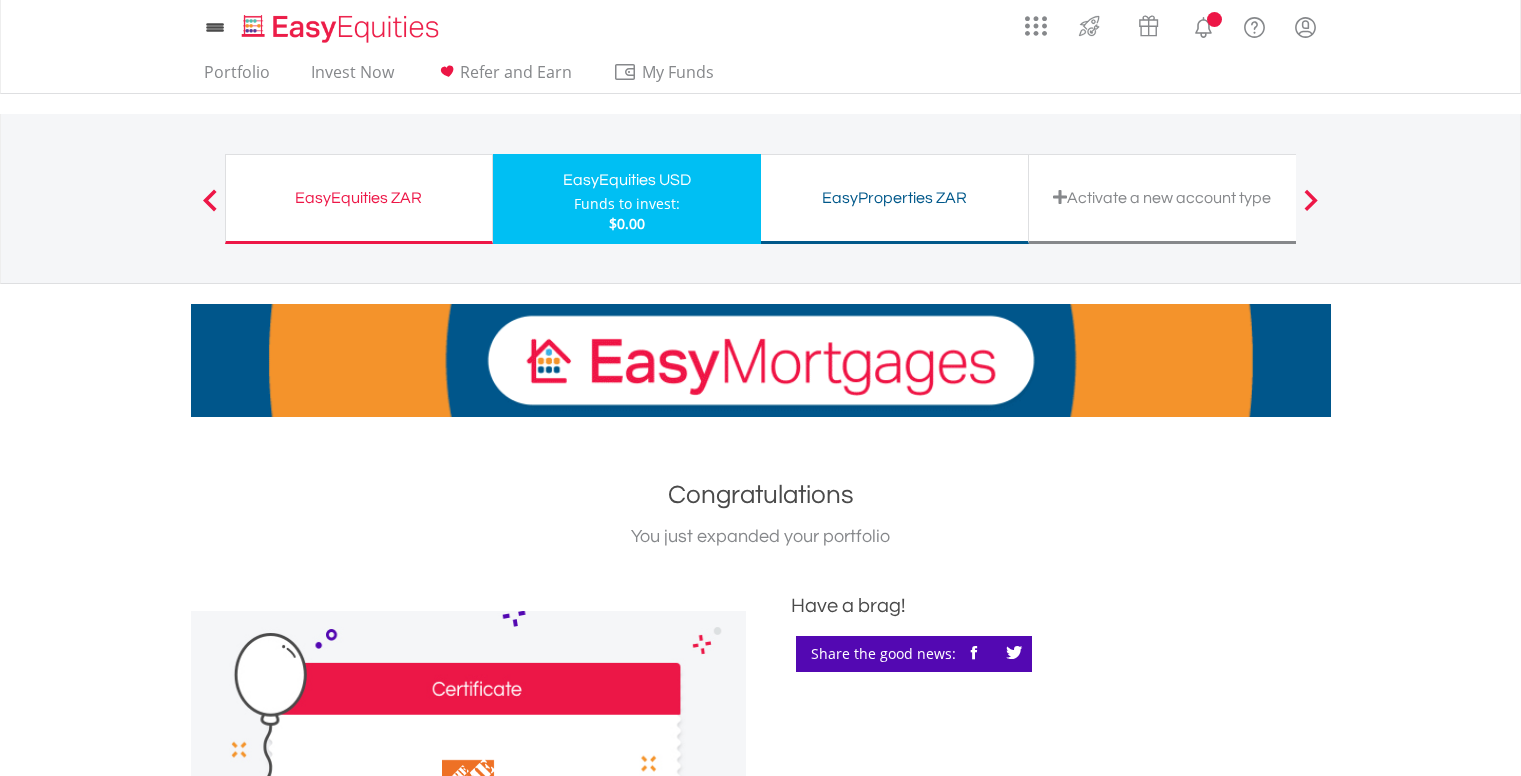 scroll, scrollTop: 0, scrollLeft: 0, axis: both 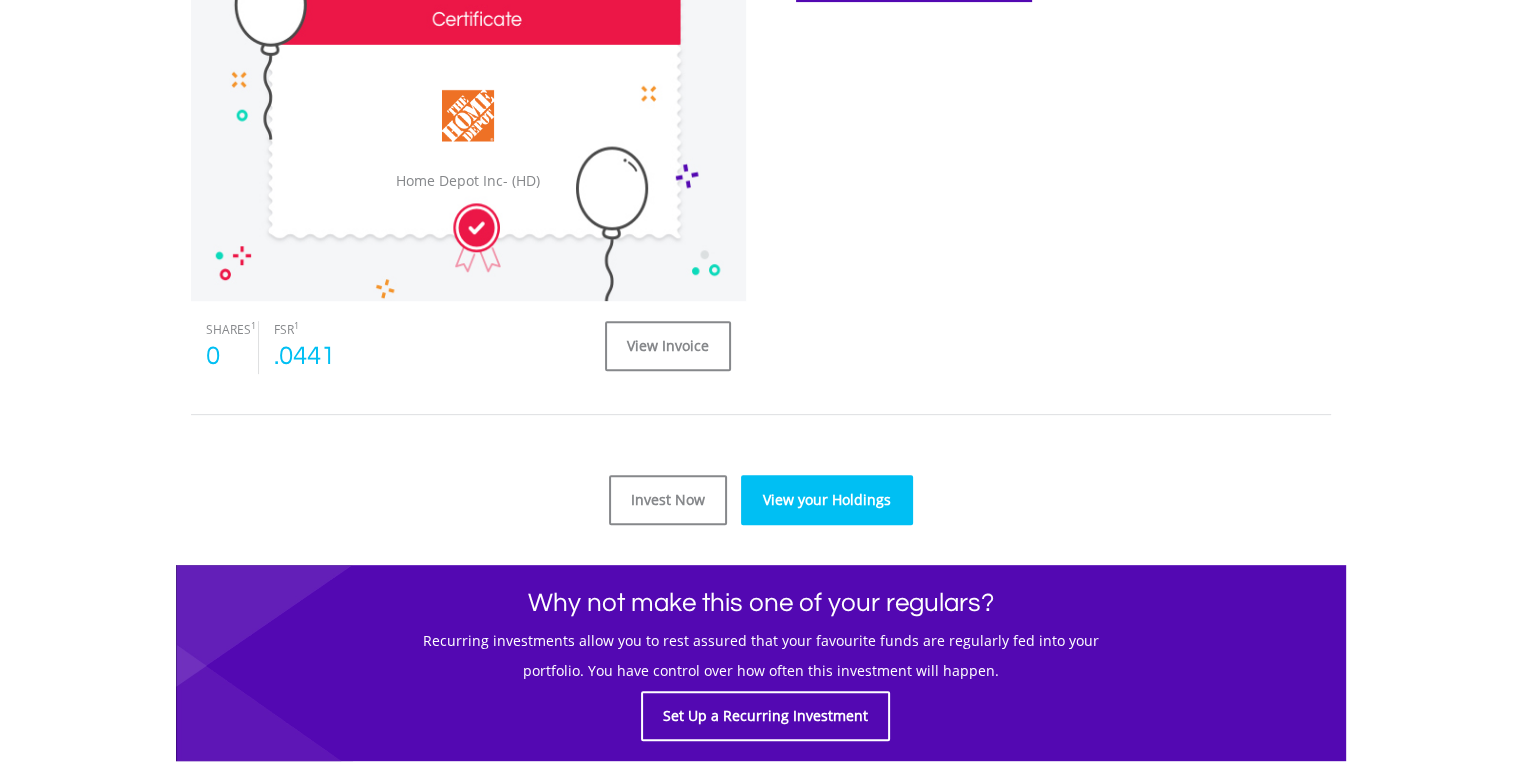 click on "View your Holdings" at bounding box center (827, 500) 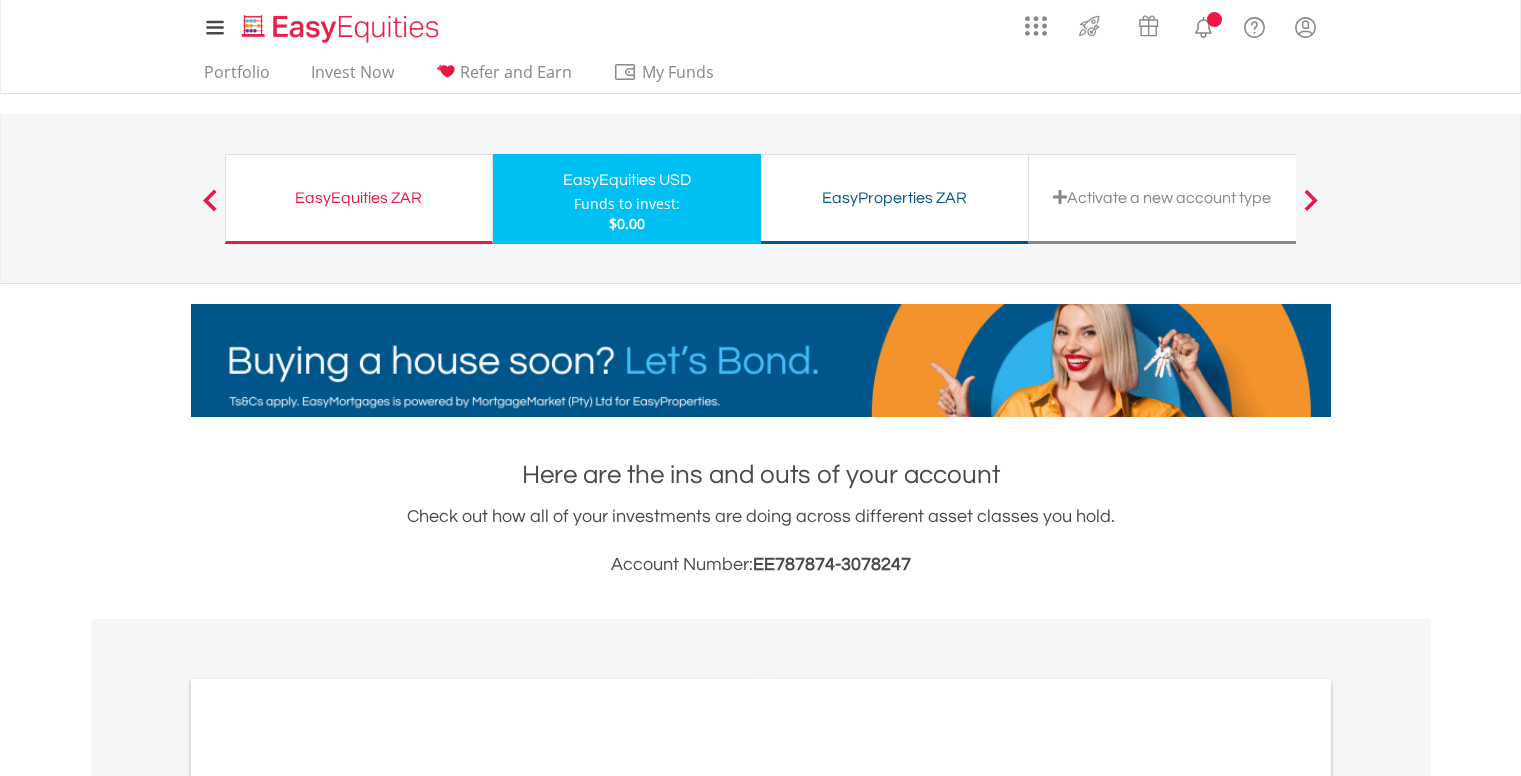 scroll, scrollTop: 0, scrollLeft: 0, axis: both 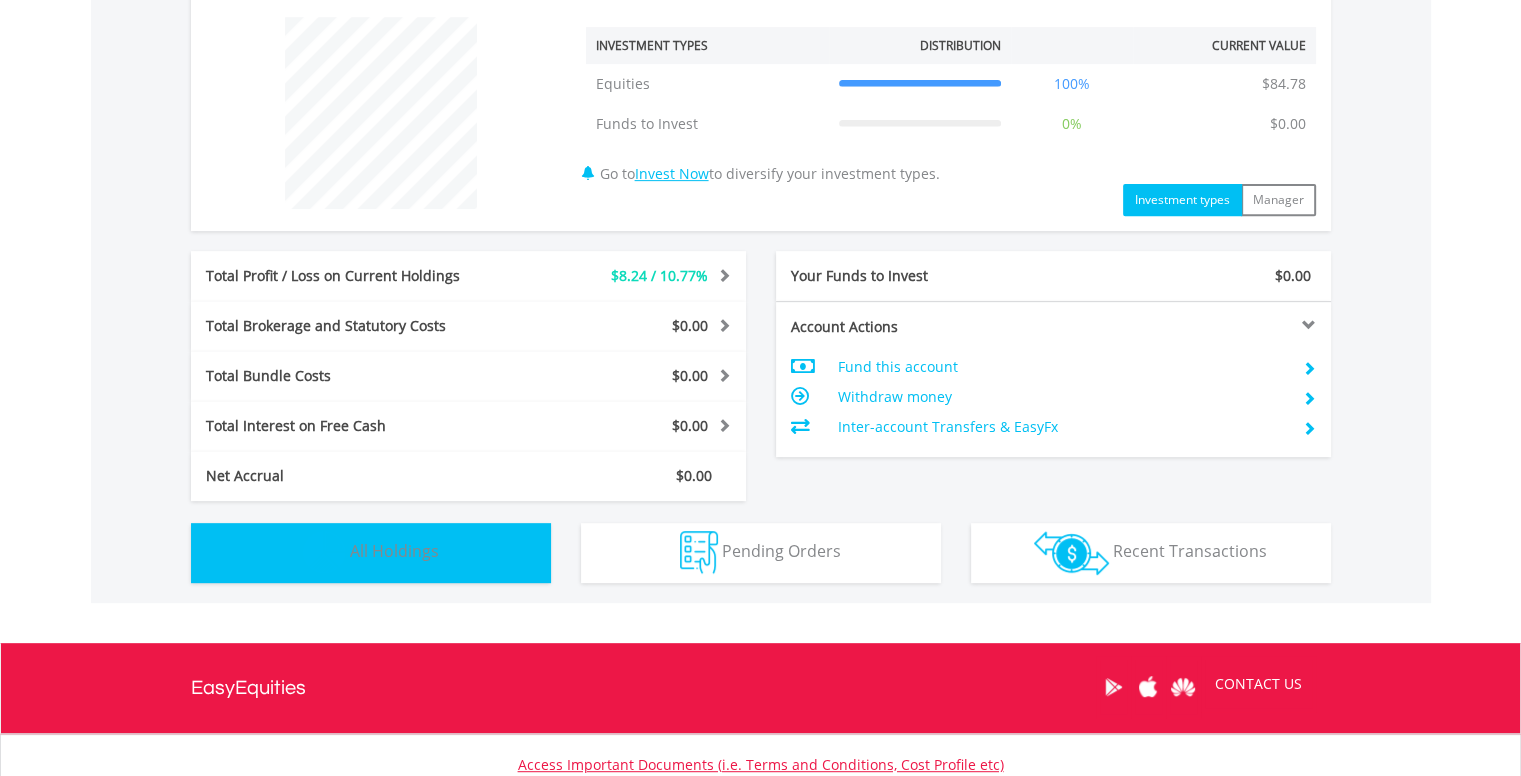 click on "Holdings
All Holdings" at bounding box center [371, 553] 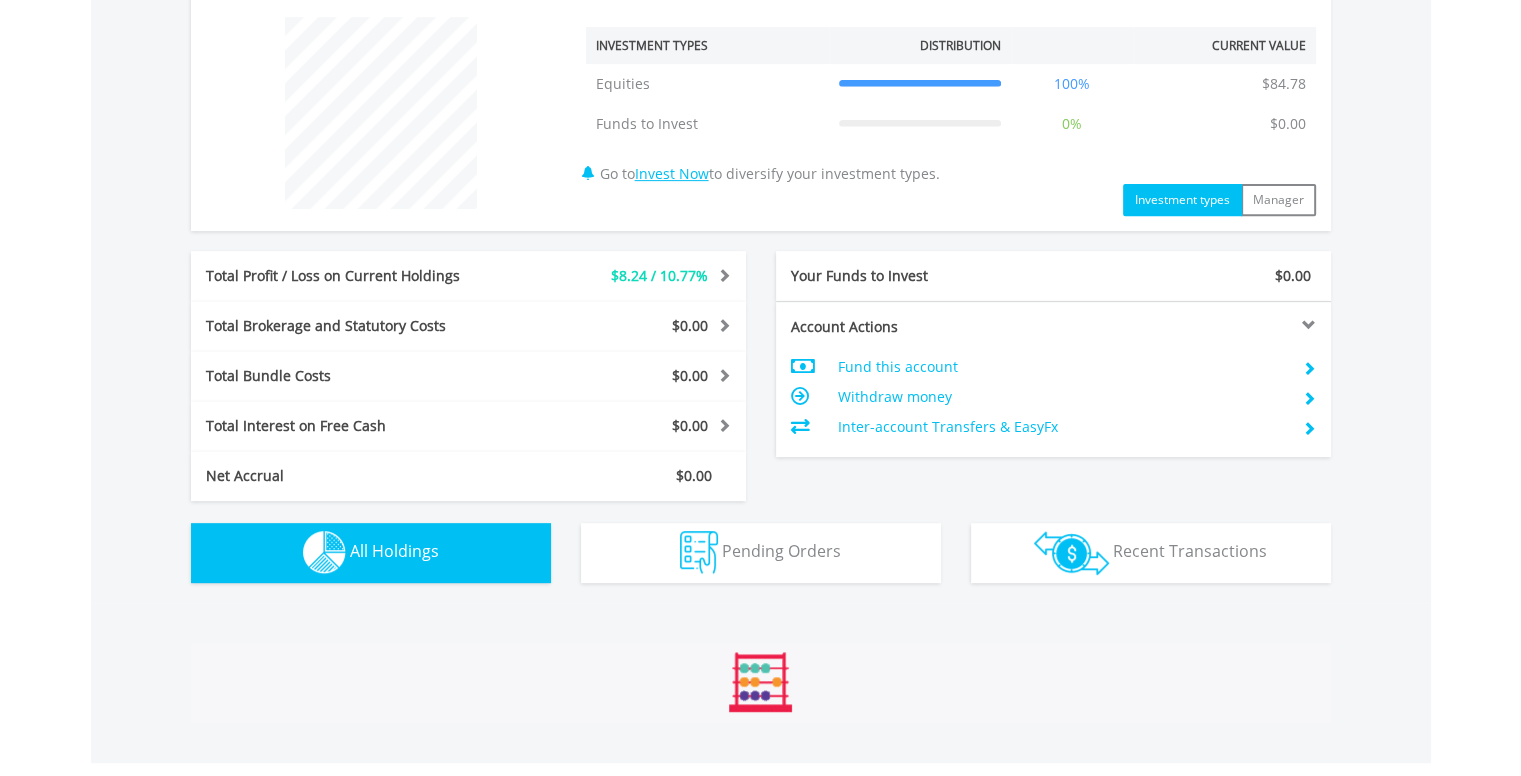 scroll, scrollTop: 1300, scrollLeft: 0, axis: vertical 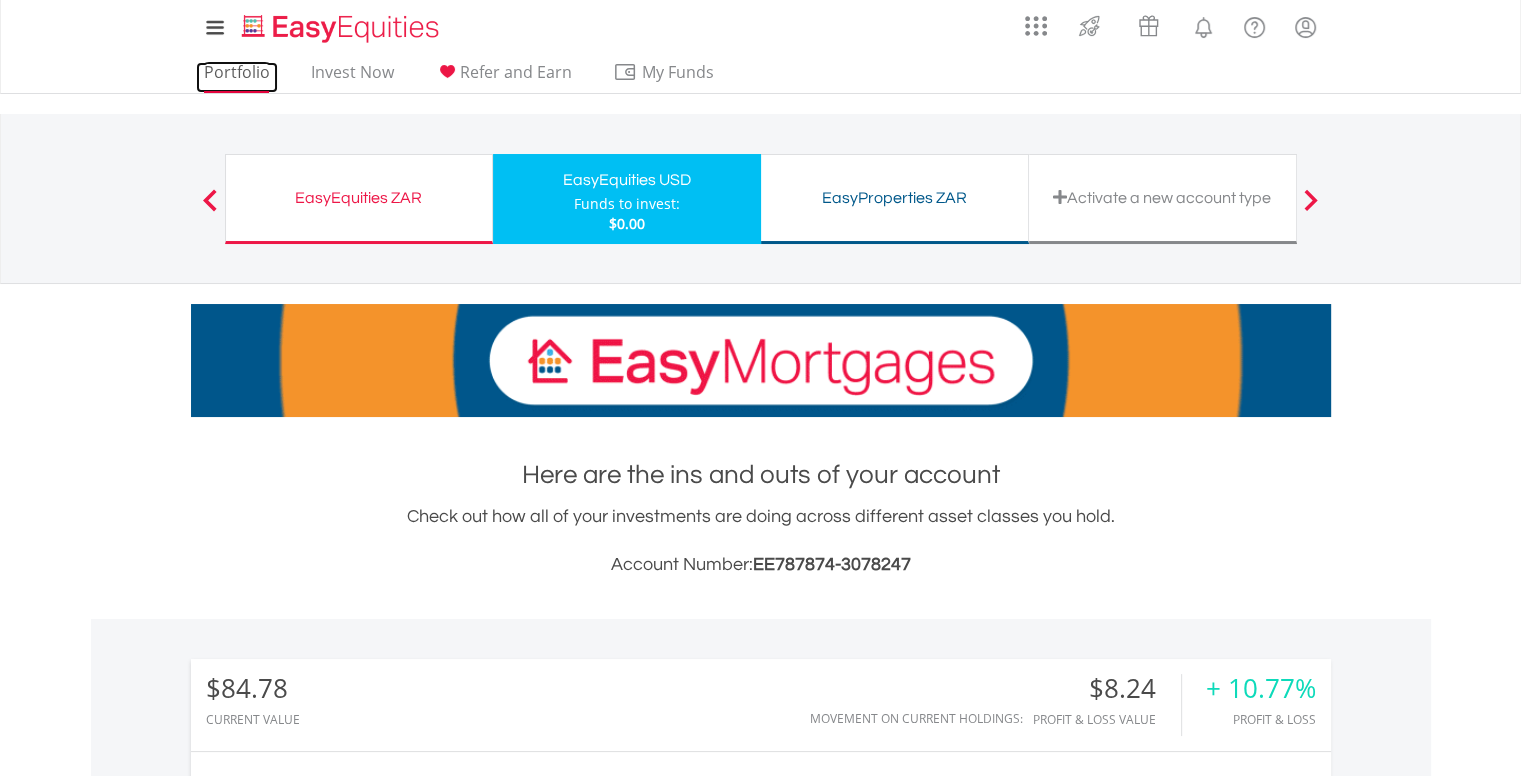 click on "Portfolio" at bounding box center [237, 77] 